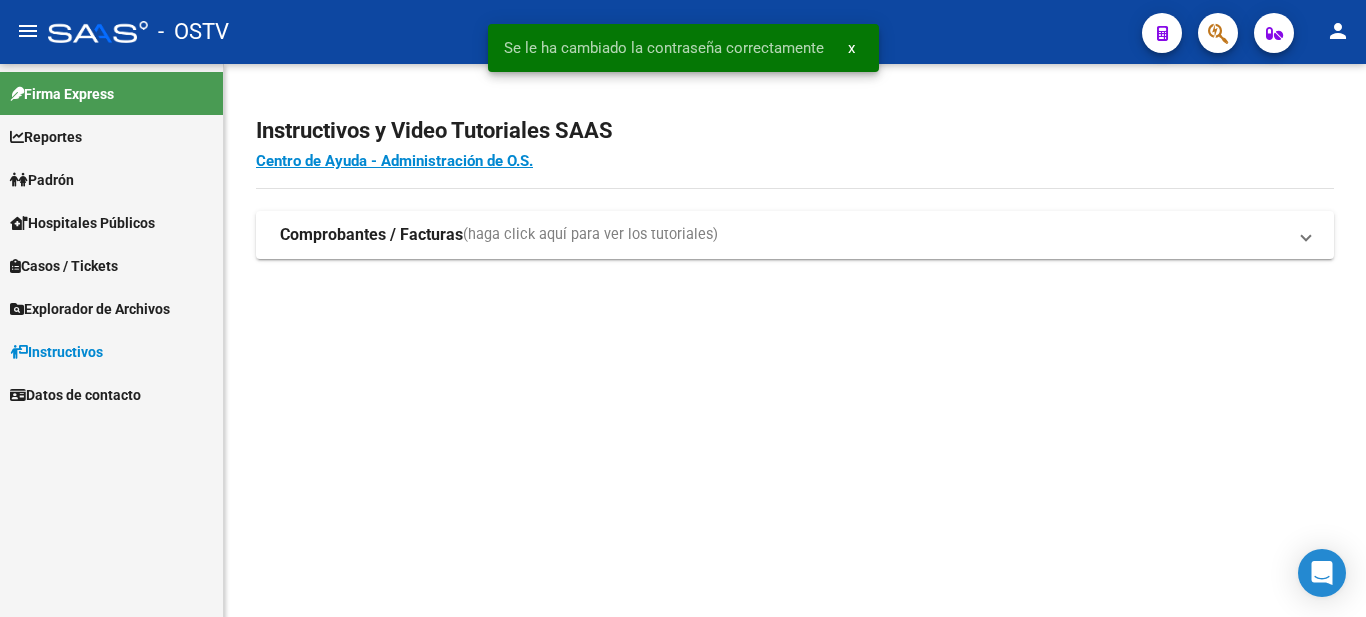 scroll, scrollTop: 0, scrollLeft: 0, axis: both 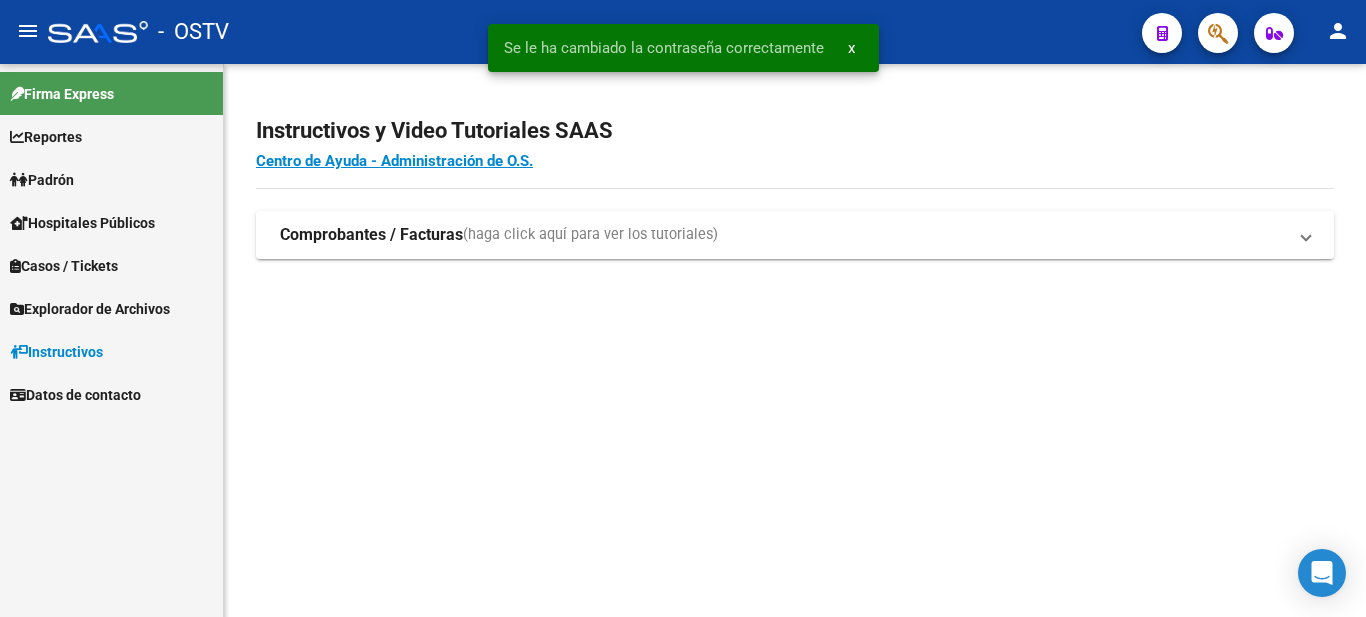click on "Comprobantes / Facturas  (haga click aquí para ver los tutoriales)" at bounding box center [795, 235] 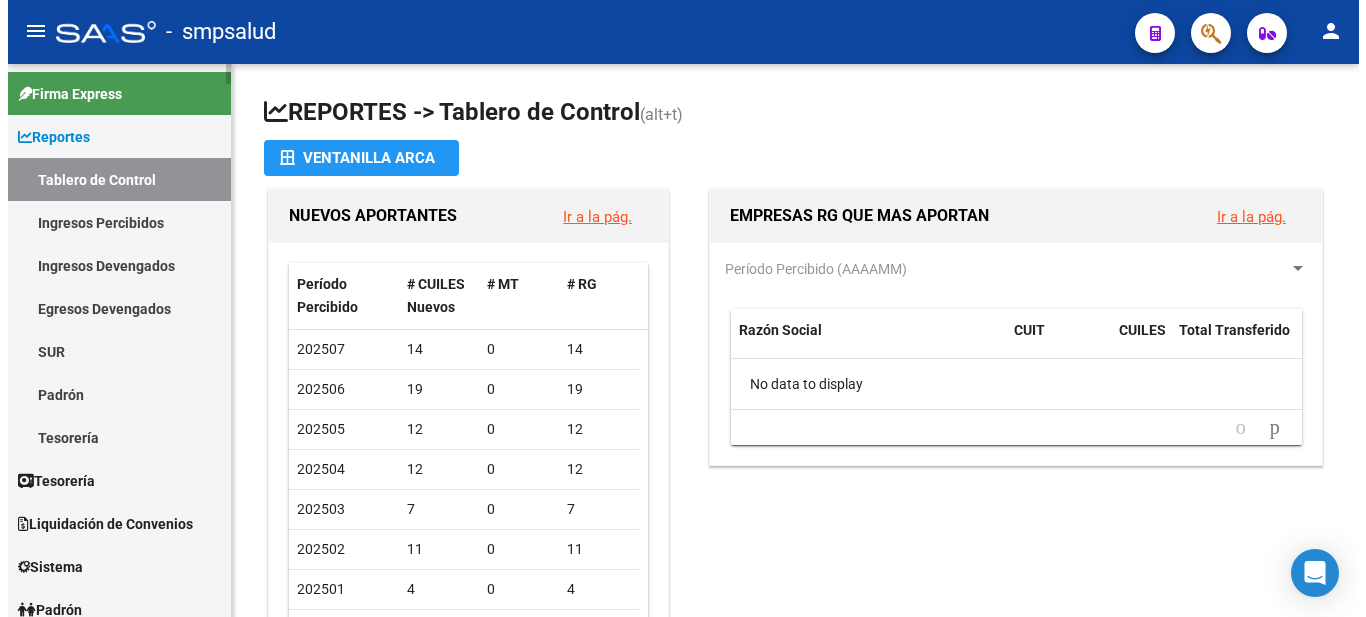 scroll, scrollTop: 0, scrollLeft: 0, axis: both 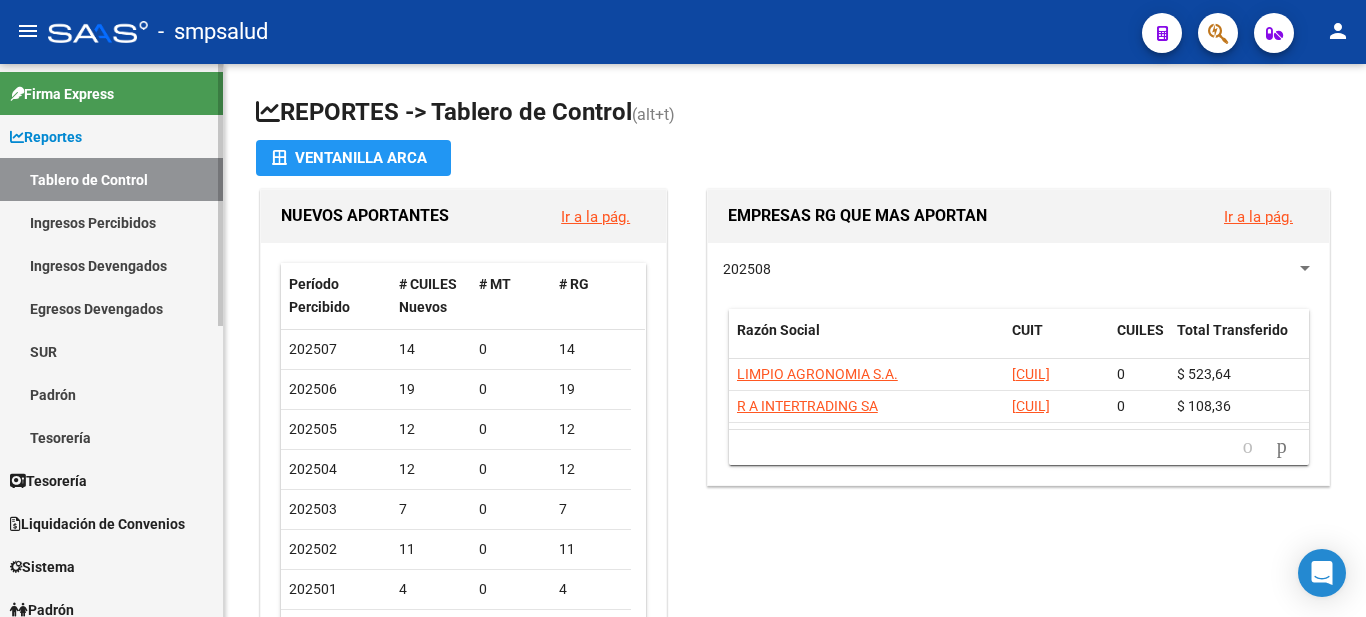 click on "Padrón" at bounding box center (111, 394) 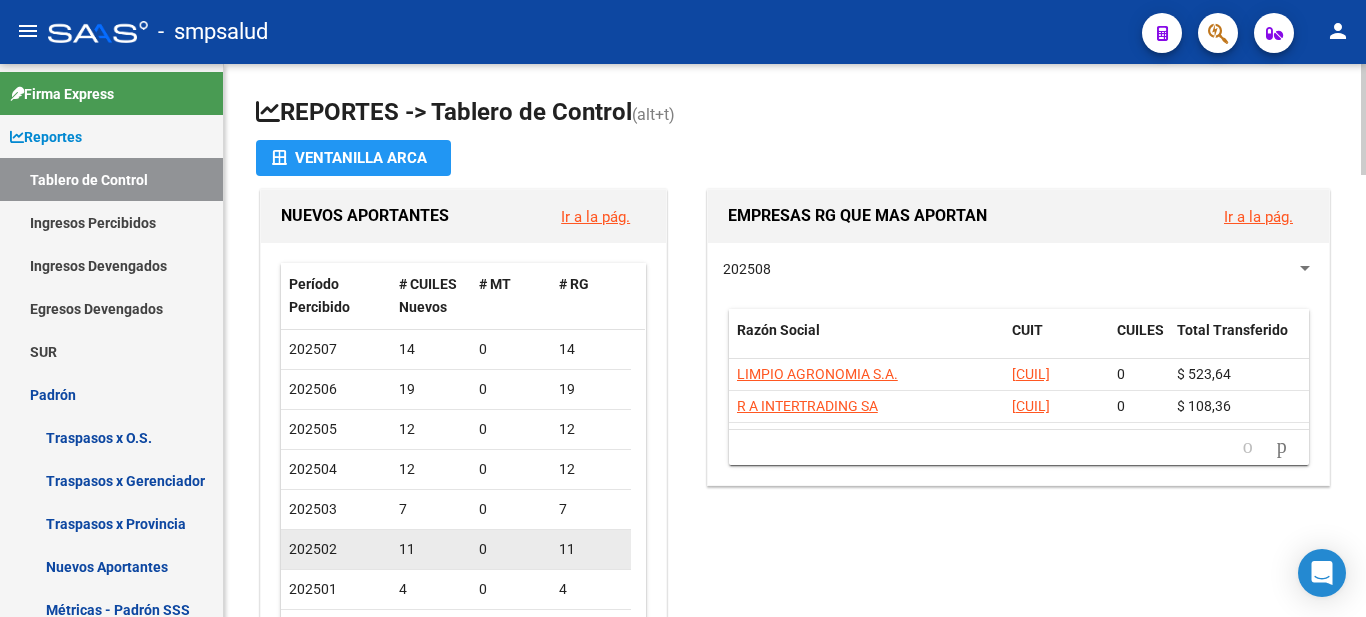 scroll, scrollTop: 200, scrollLeft: 0, axis: vertical 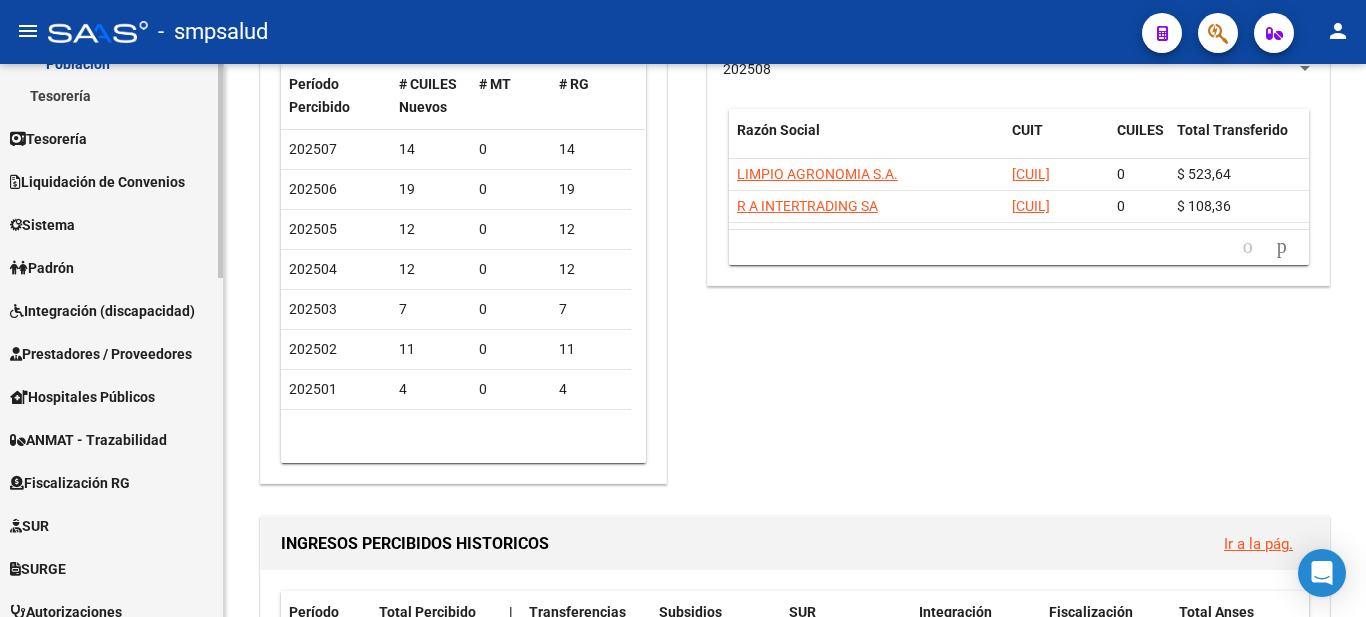 click on "Fiscalización RG" at bounding box center (70, 483) 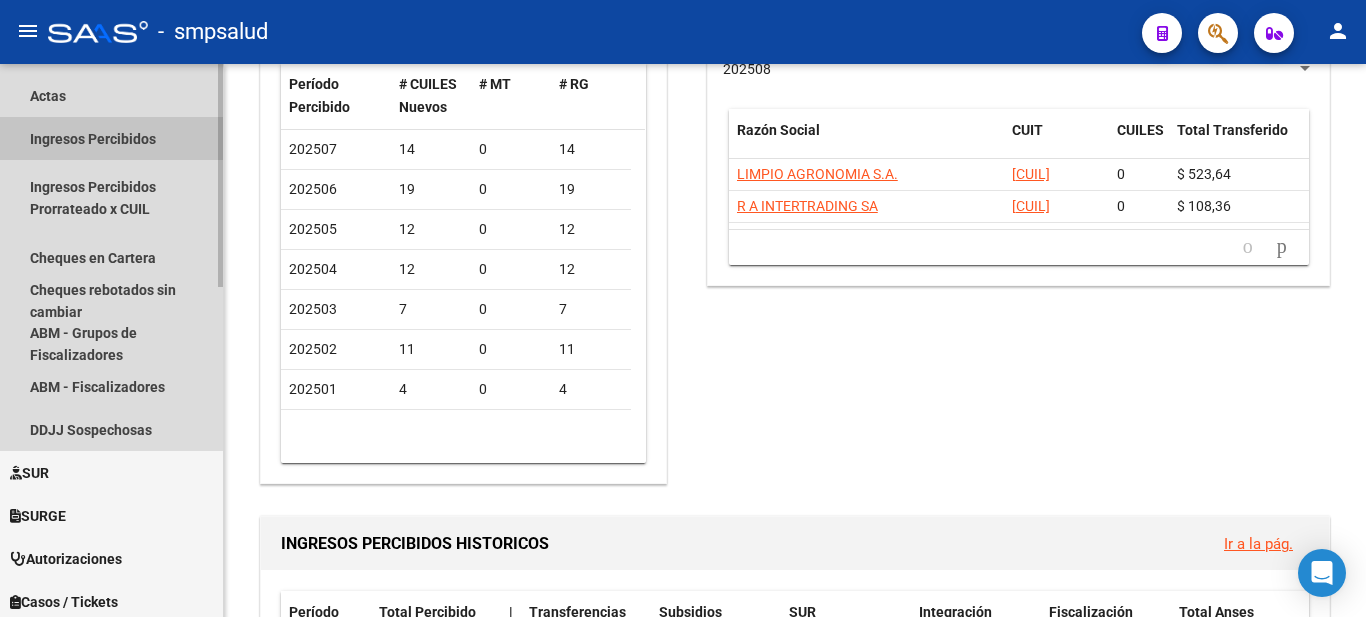 click on "Ingresos Percibidos" at bounding box center [111, 138] 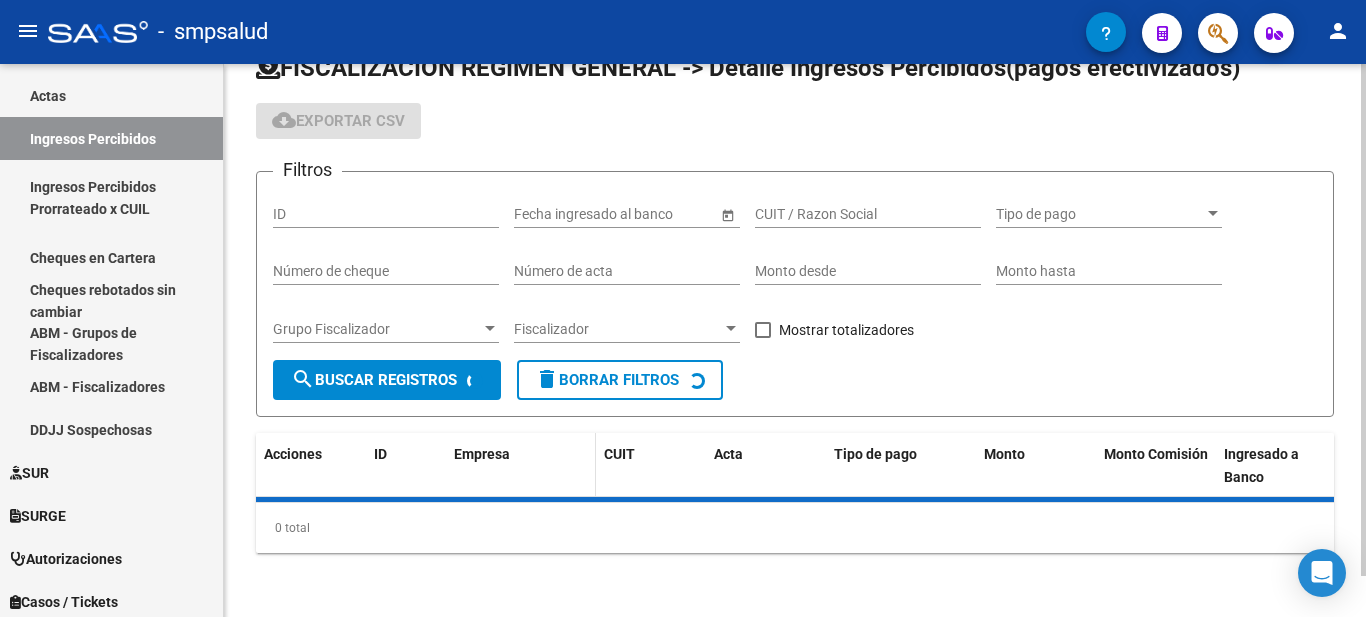 scroll, scrollTop: 89, scrollLeft: 0, axis: vertical 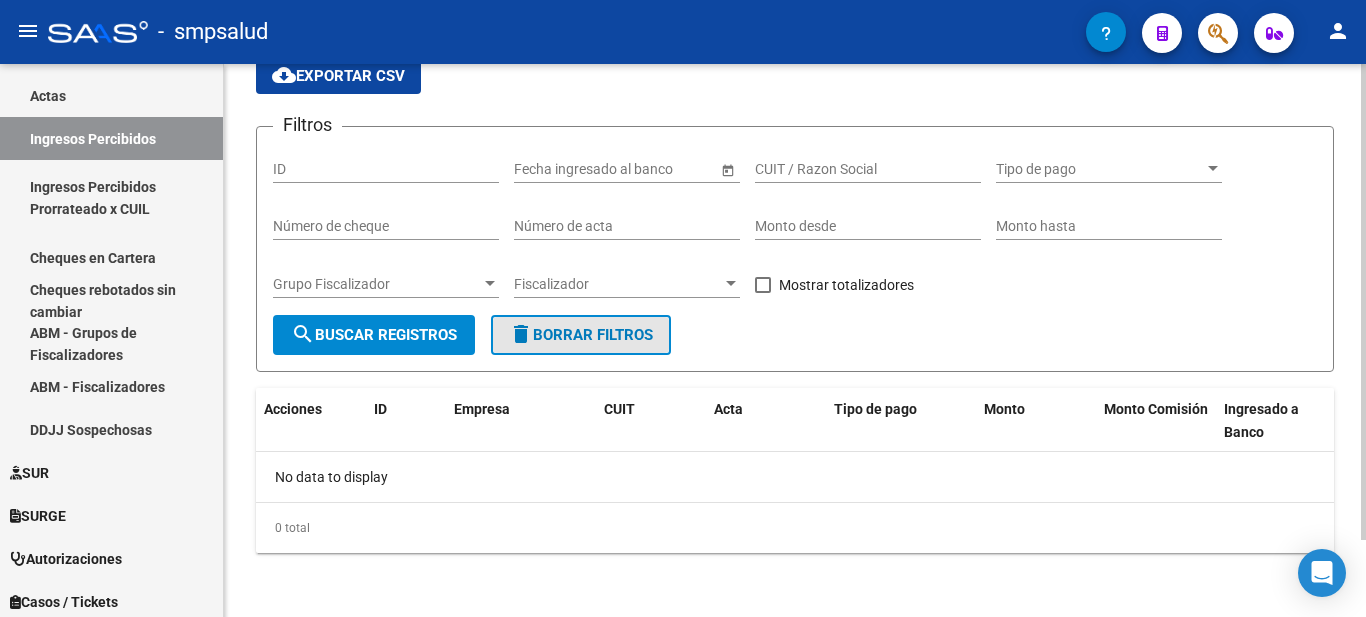 click on "delete  Borrar Filtros" 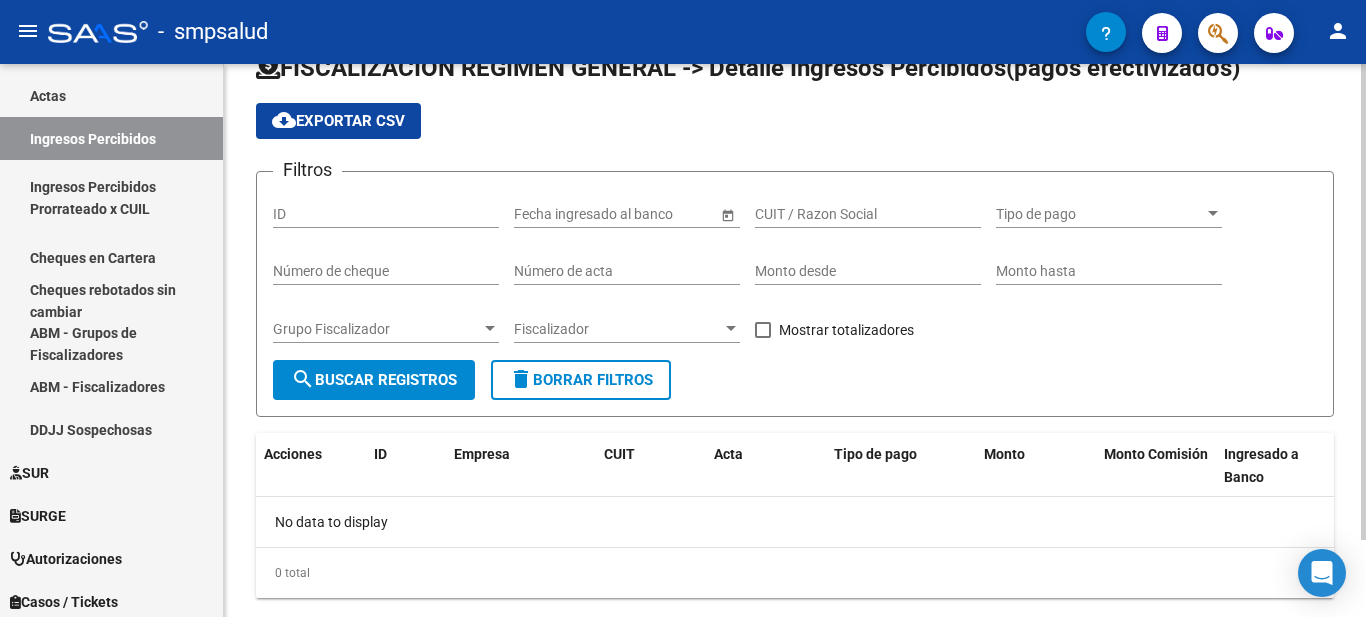 scroll, scrollTop: 89, scrollLeft: 0, axis: vertical 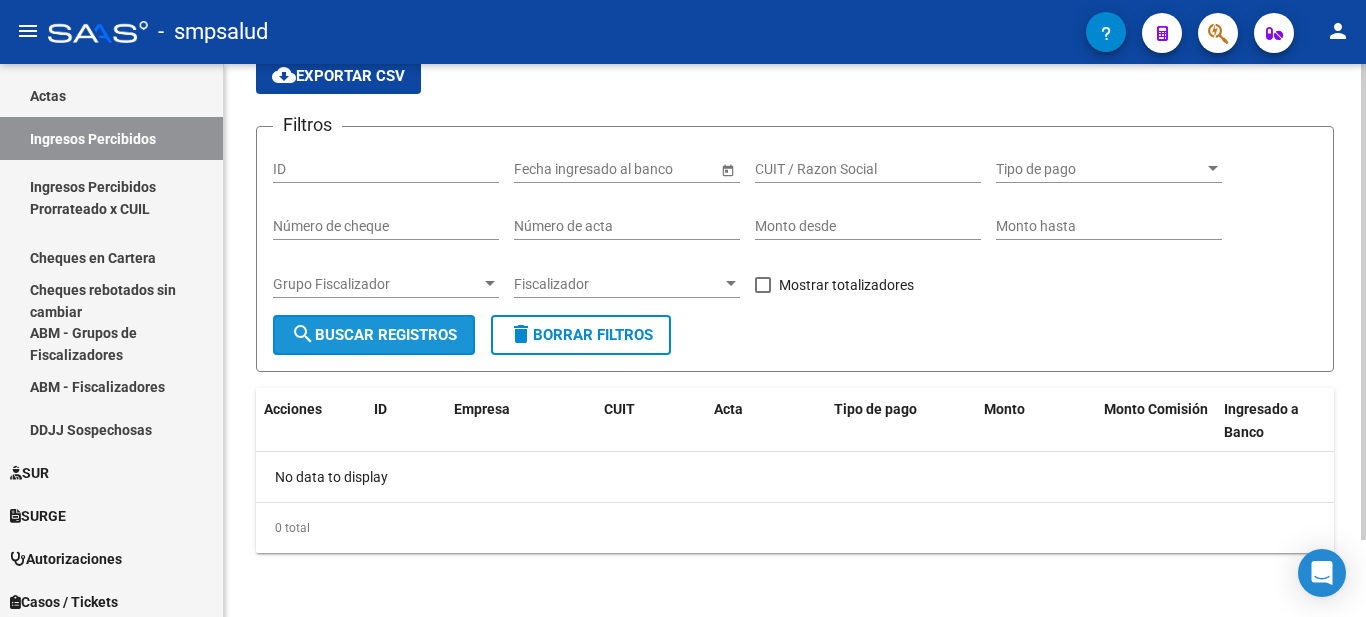 click on "search  Buscar Registros" 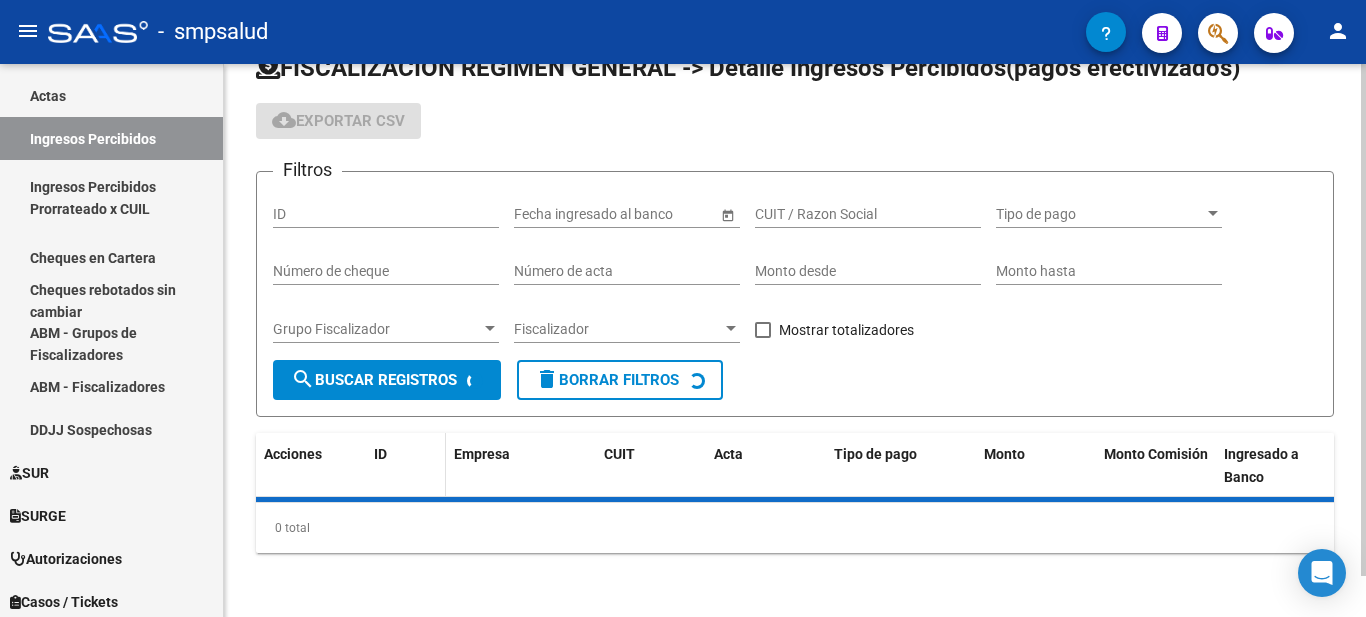 scroll, scrollTop: 89, scrollLeft: 0, axis: vertical 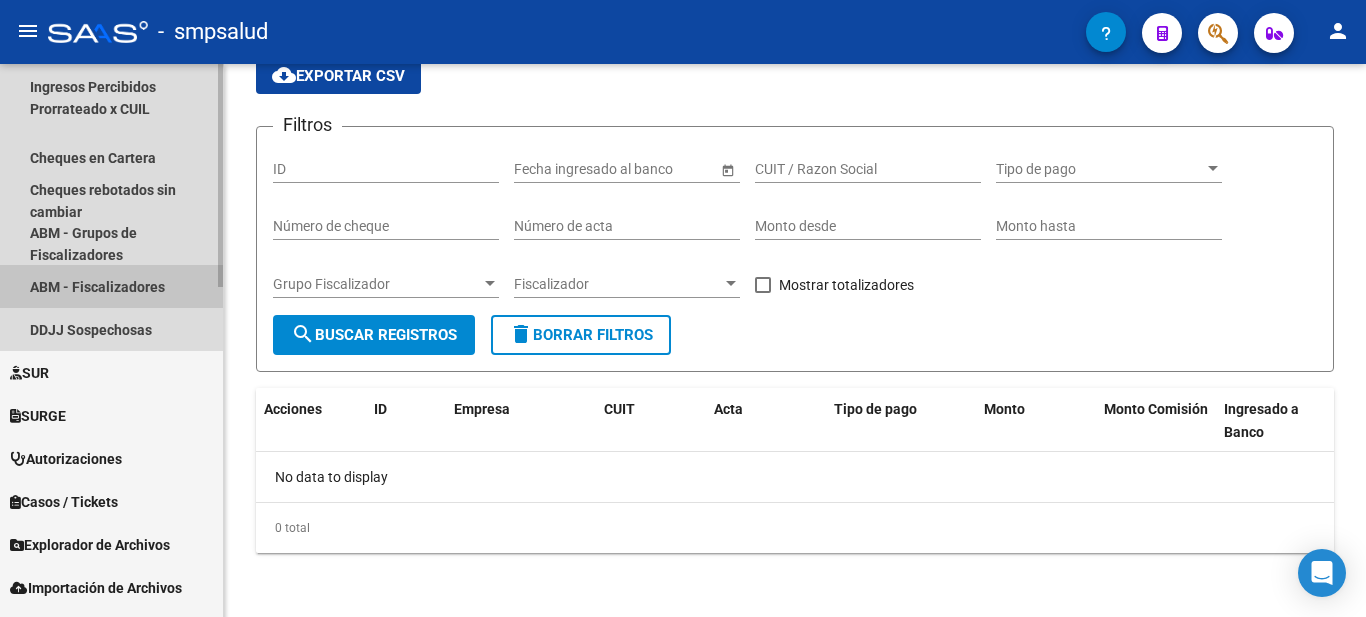 click on "ABM - Fiscalizadores" at bounding box center [111, 286] 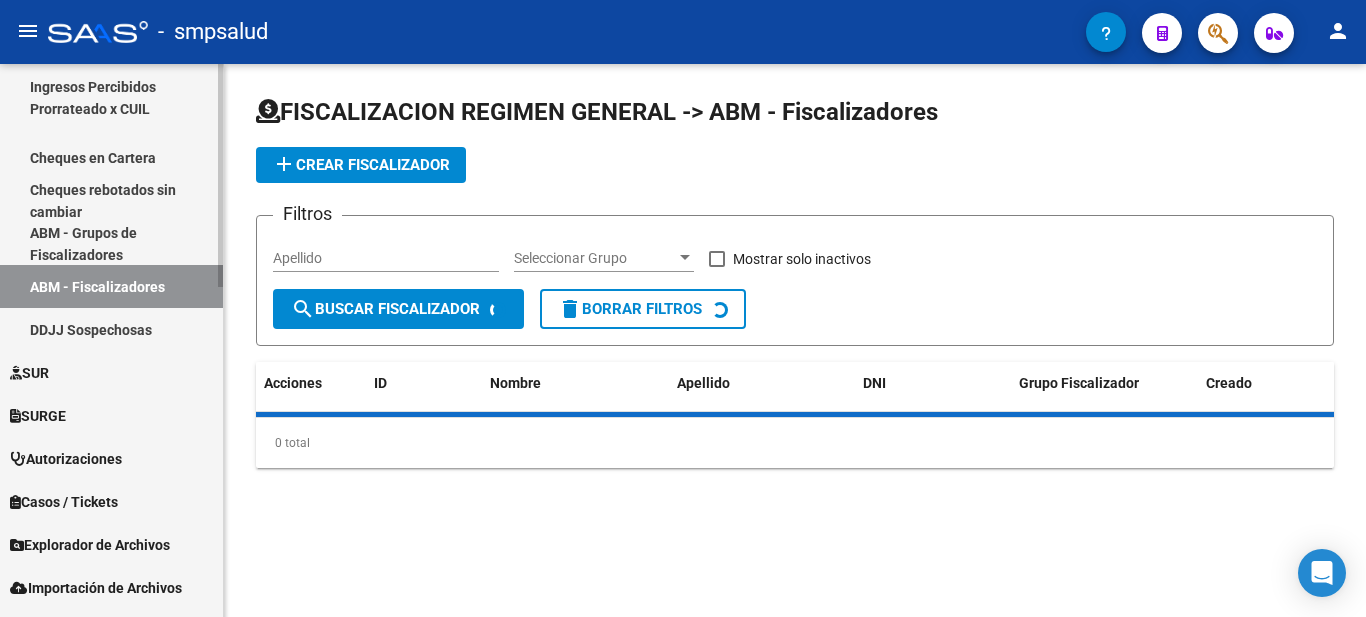 scroll, scrollTop: 0, scrollLeft: 0, axis: both 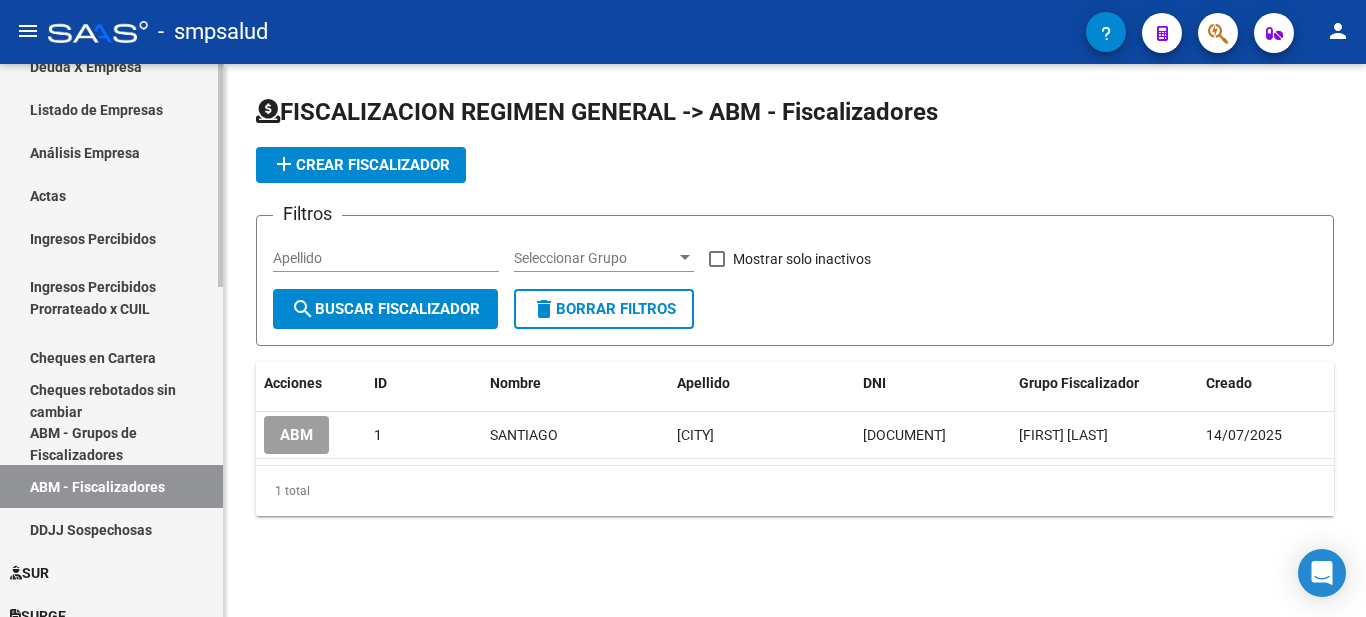 click on "Cheques en Cartera" at bounding box center [111, 357] 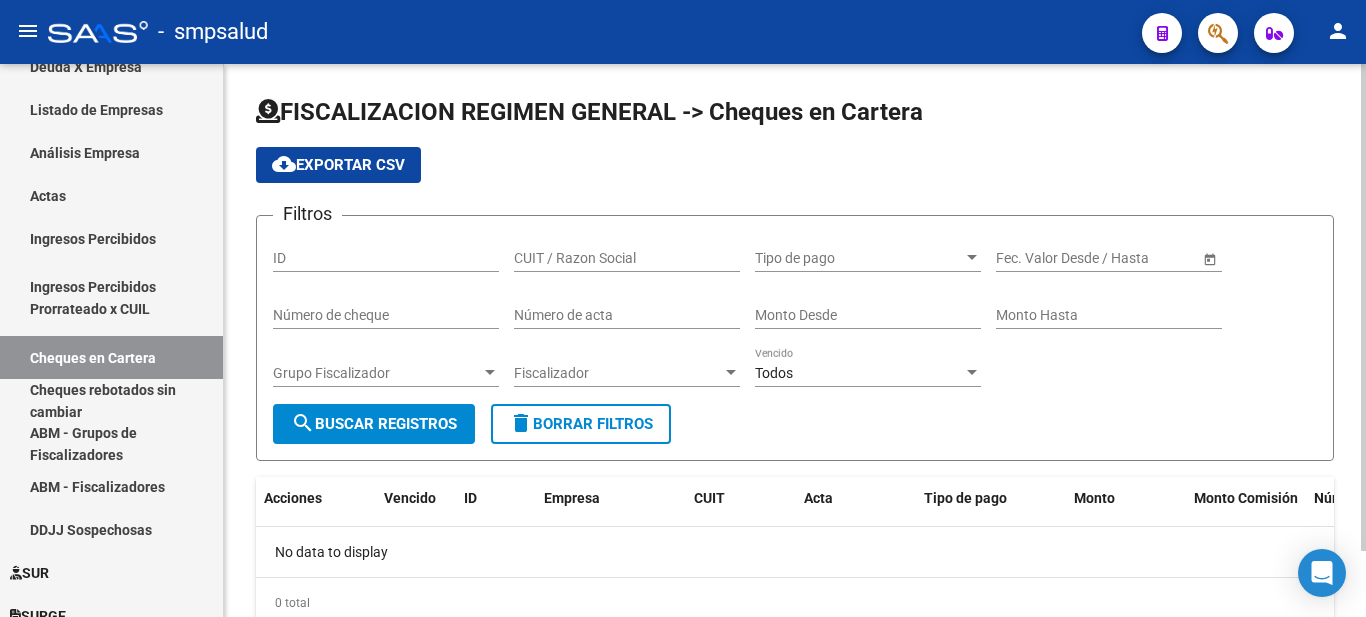 scroll, scrollTop: 75, scrollLeft: 0, axis: vertical 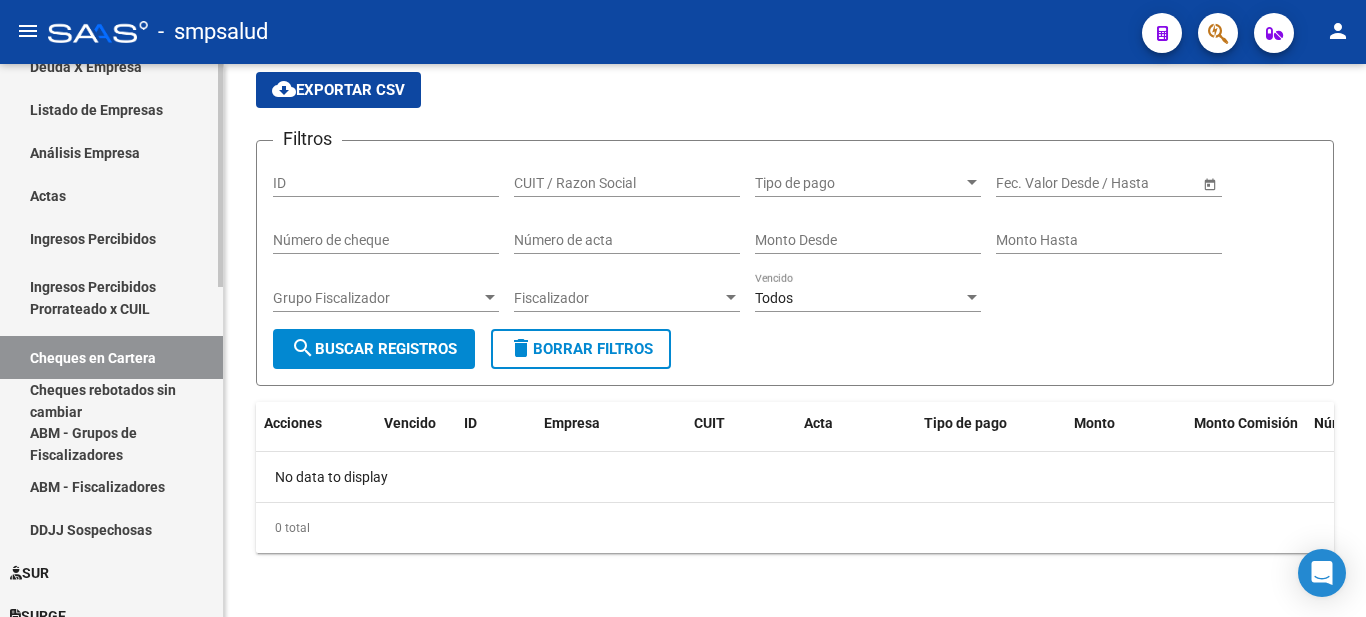 click on "Ingresos Percibidos" at bounding box center (111, 238) 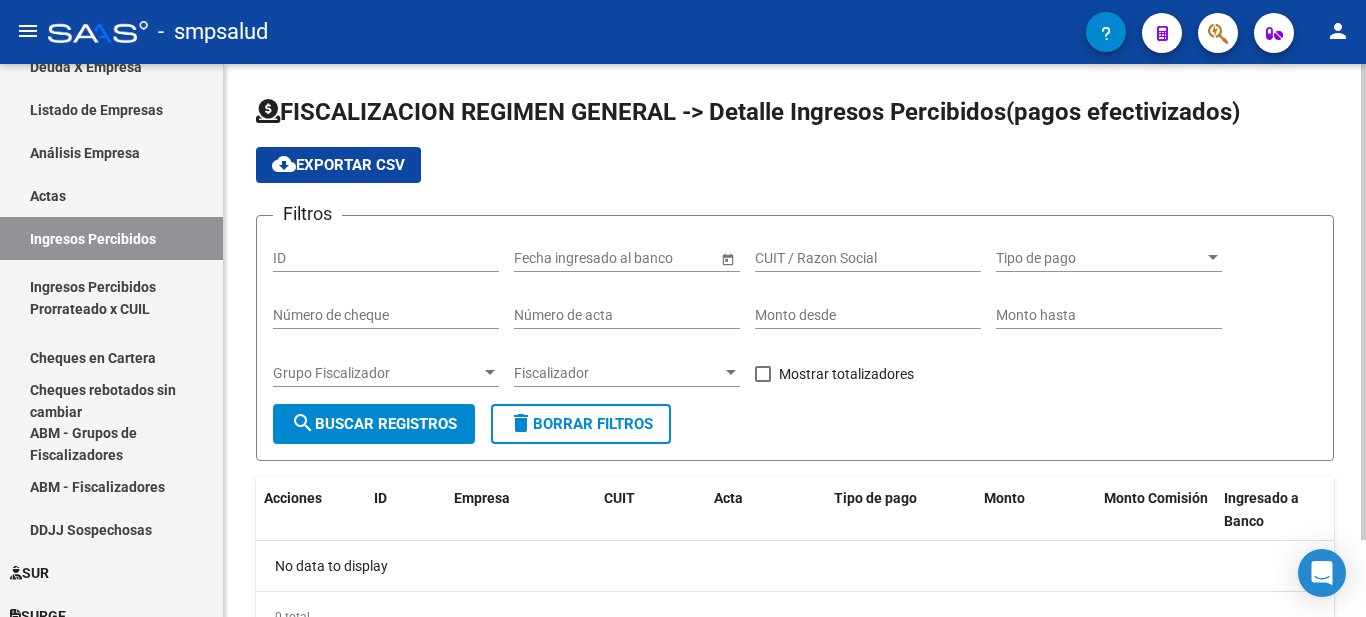 scroll, scrollTop: 89, scrollLeft: 0, axis: vertical 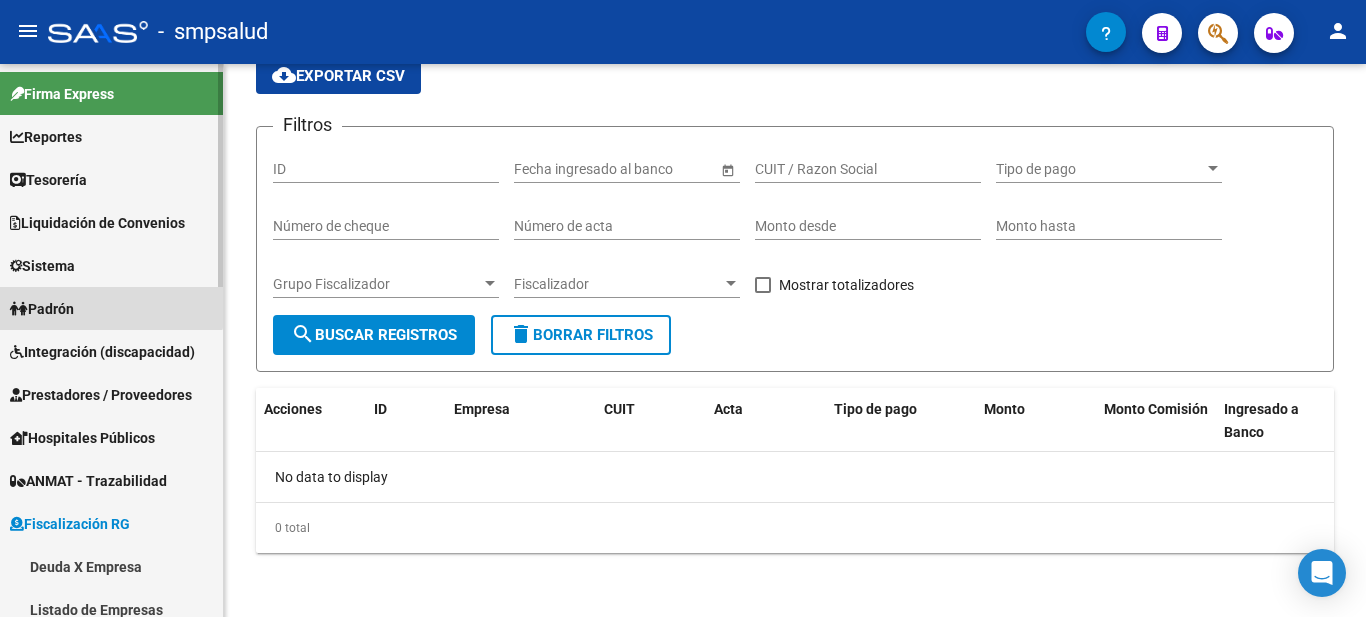 click on "Padrón" at bounding box center [111, 308] 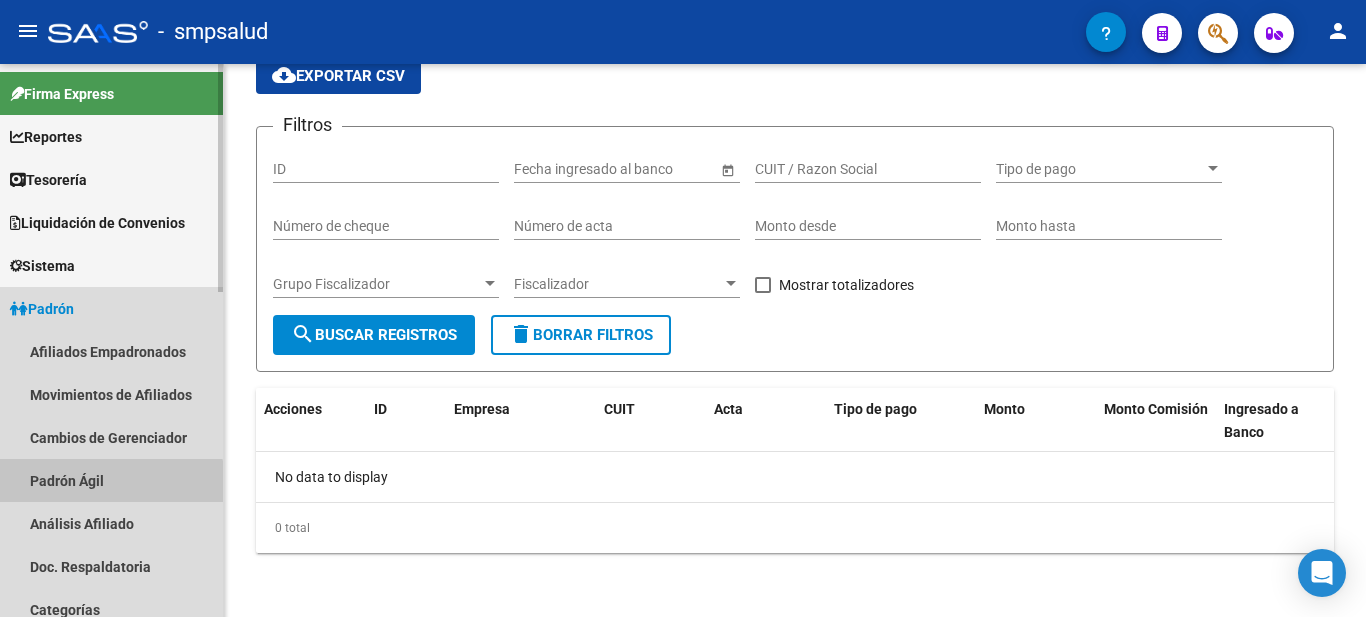 click on "Padrón Ágil" at bounding box center (111, 480) 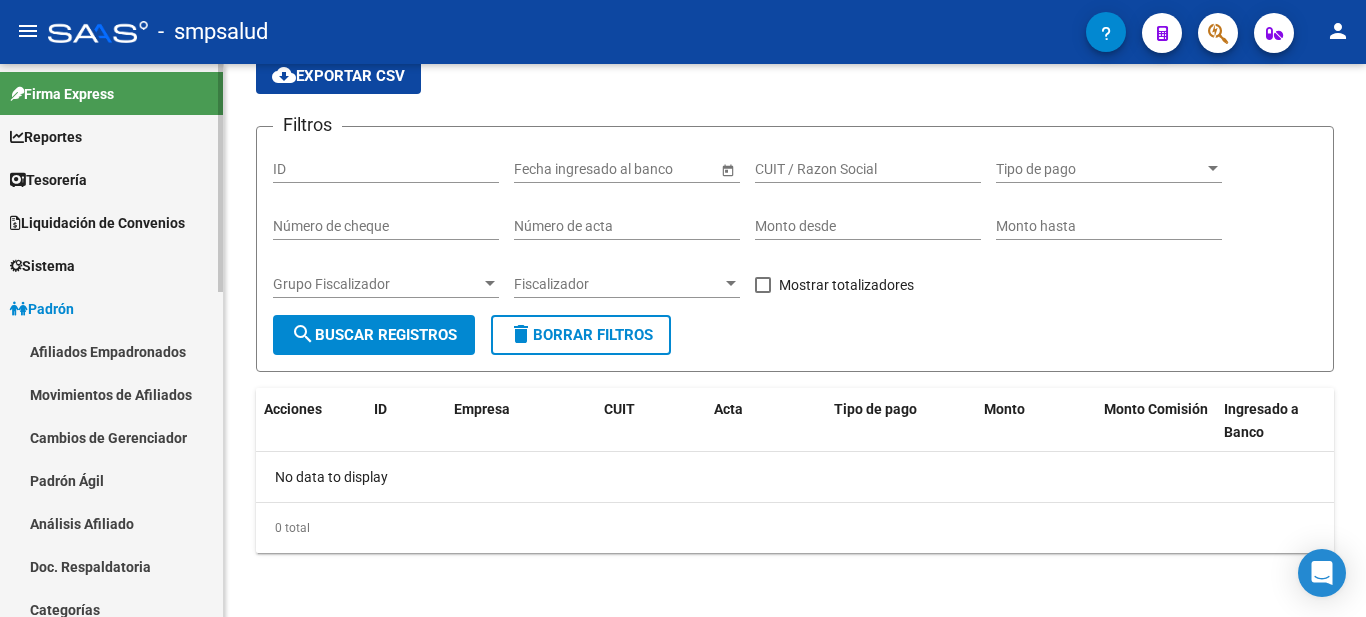 scroll, scrollTop: 0, scrollLeft: 0, axis: both 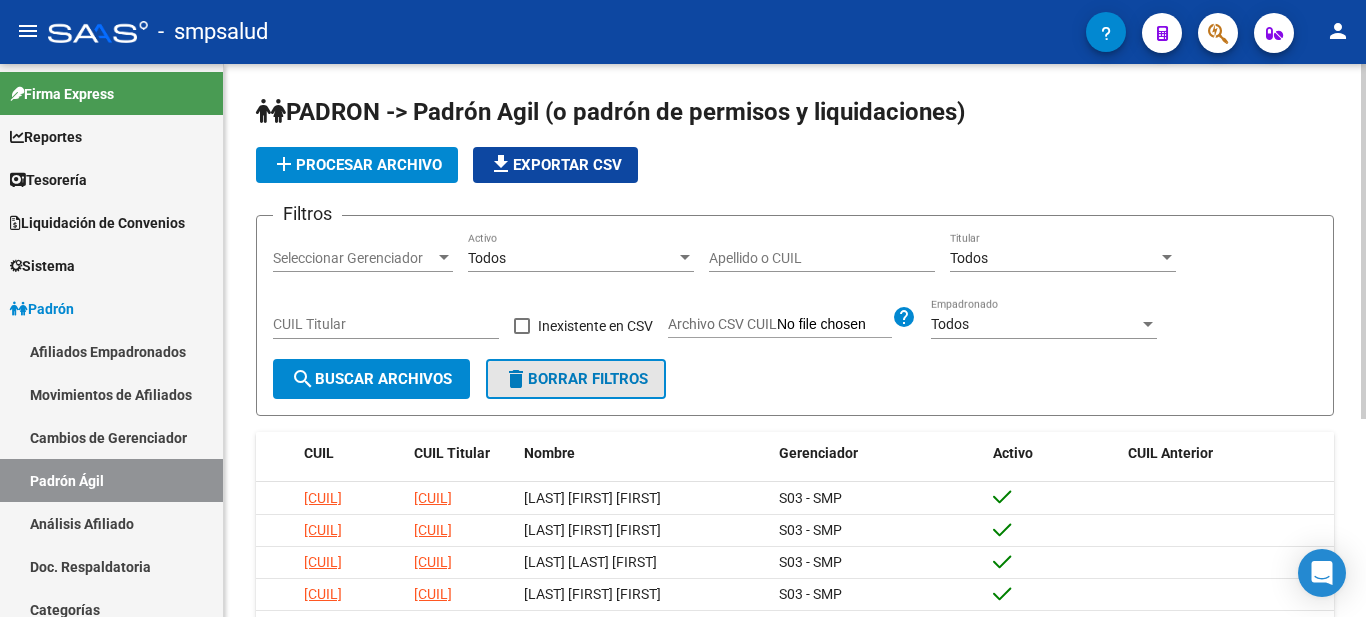 click on "delete  Borrar Filtros" 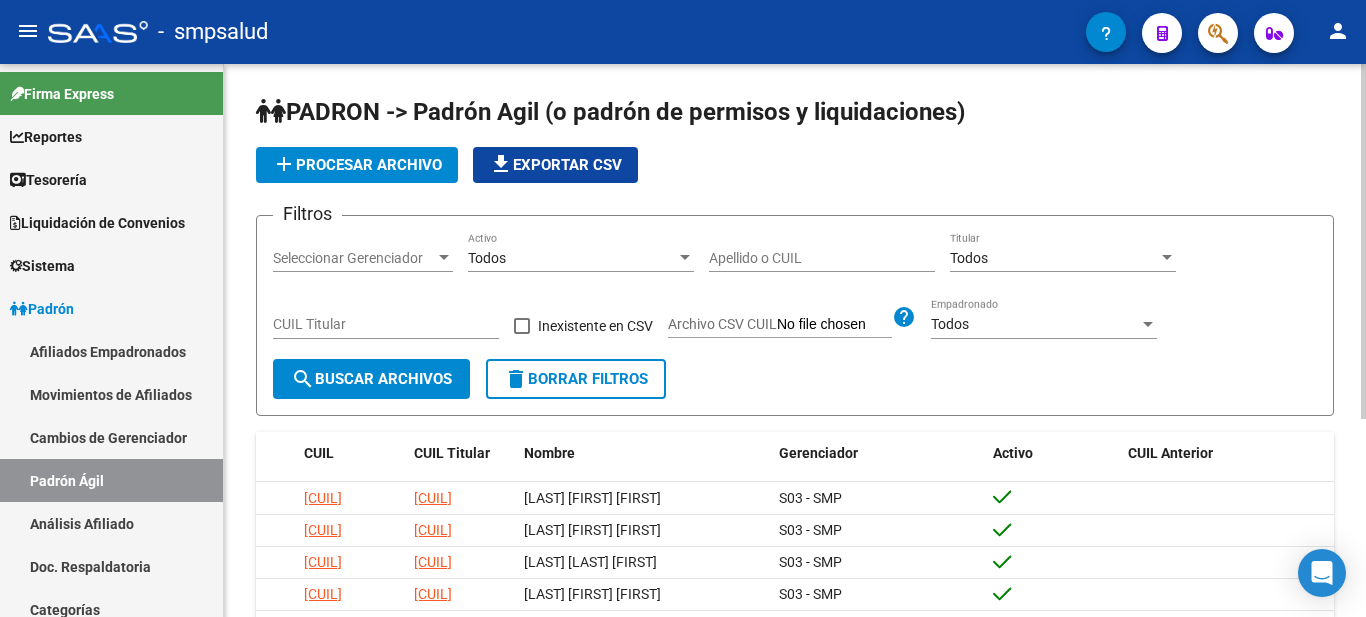 click on "Apellido o CUIL" at bounding box center [822, 258] 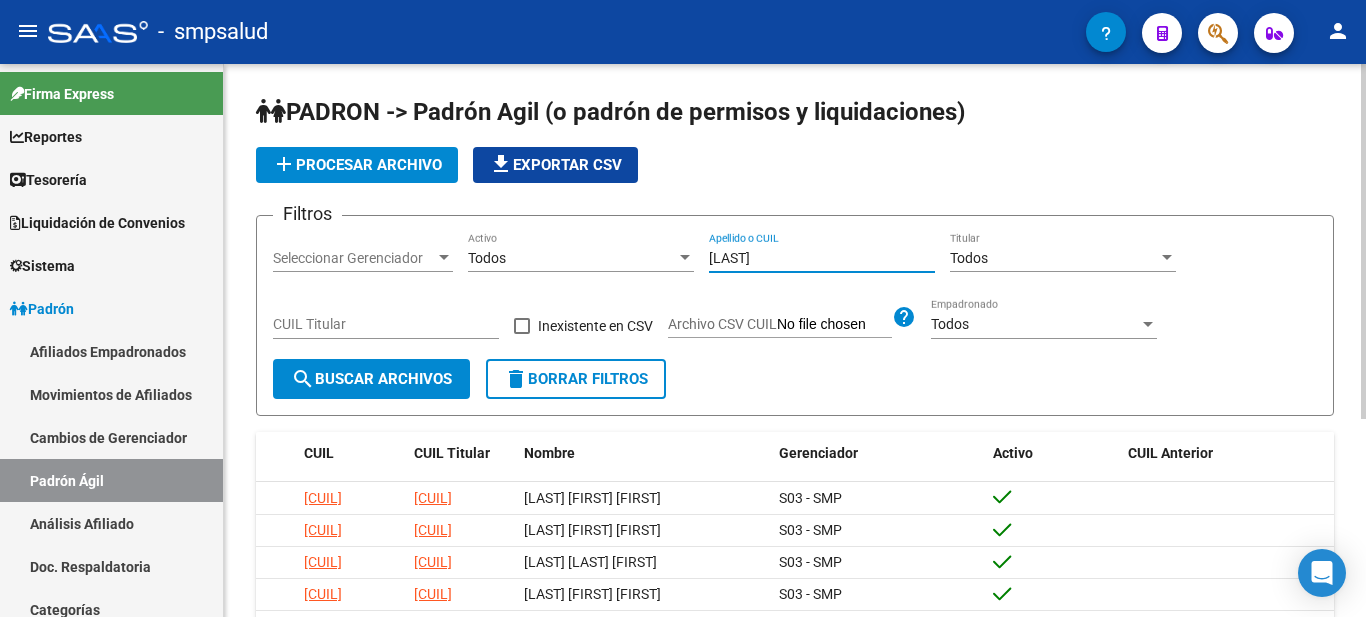 click on "search  Buscar Archivos" 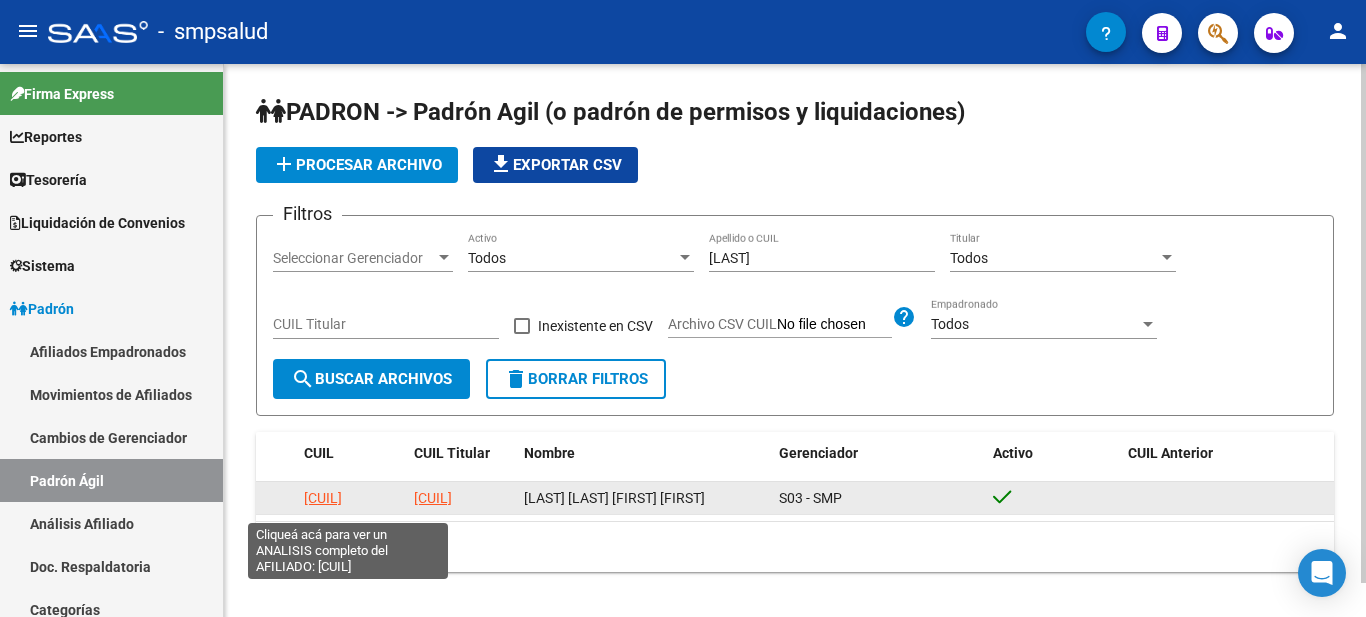 click on "27365556585" 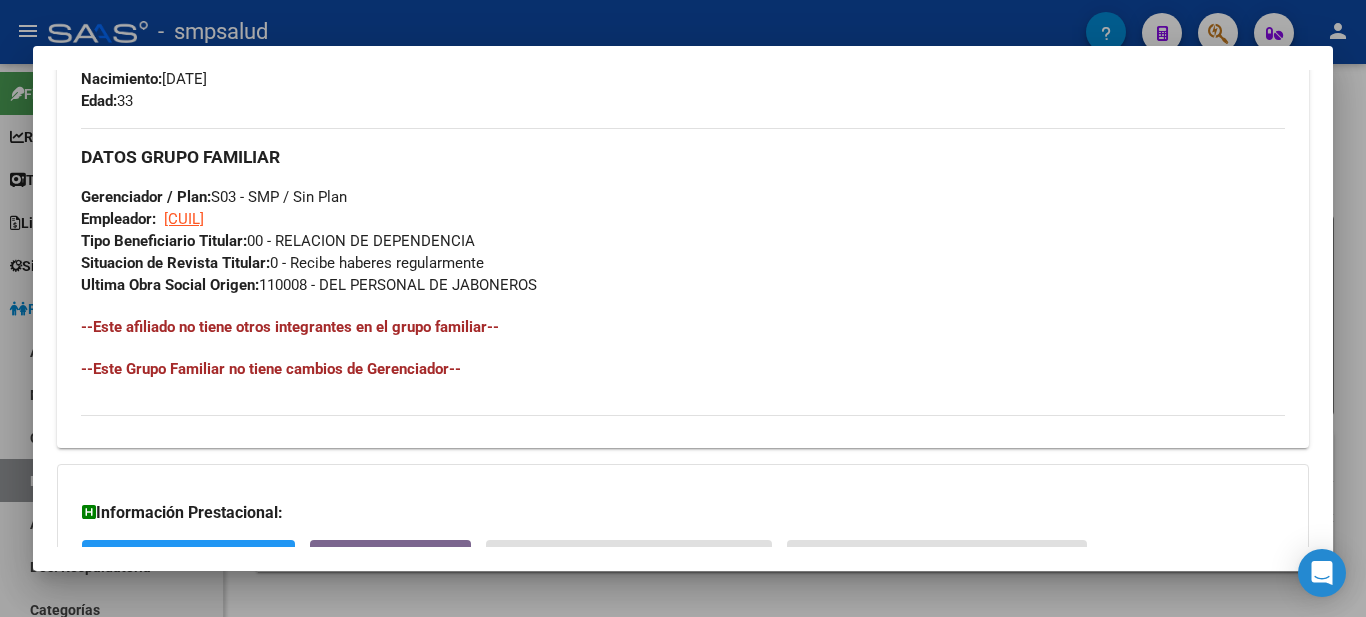 scroll, scrollTop: 1116, scrollLeft: 0, axis: vertical 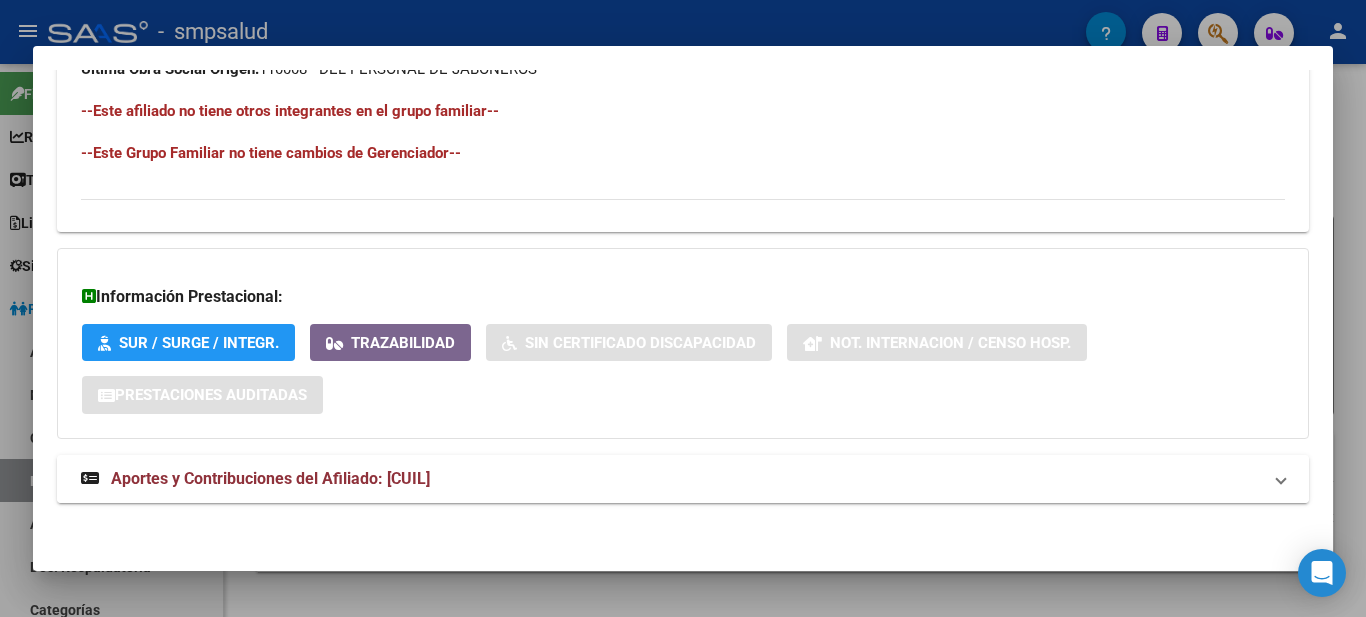 click on "Aportes y Contribuciones del Afiliado: 27365556585" at bounding box center (270, 478) 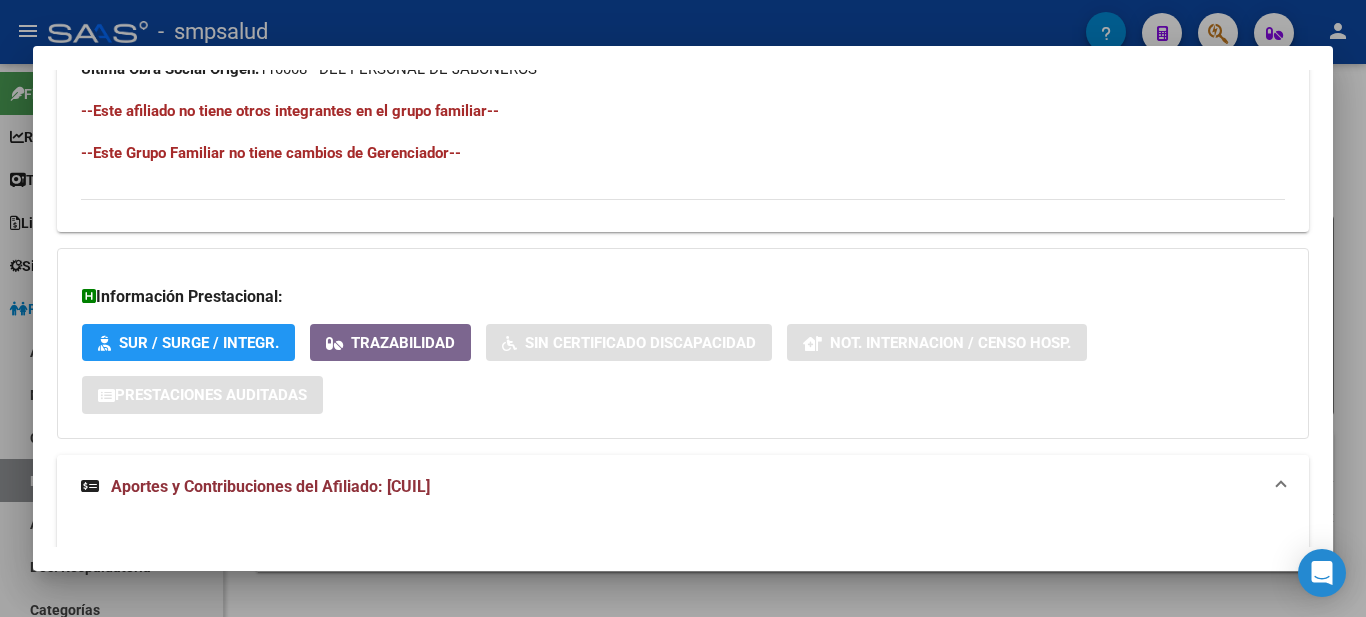 click on "Aportes y Contribuciones del Afiliado: 27365556585" at bounding box center (270, 486) 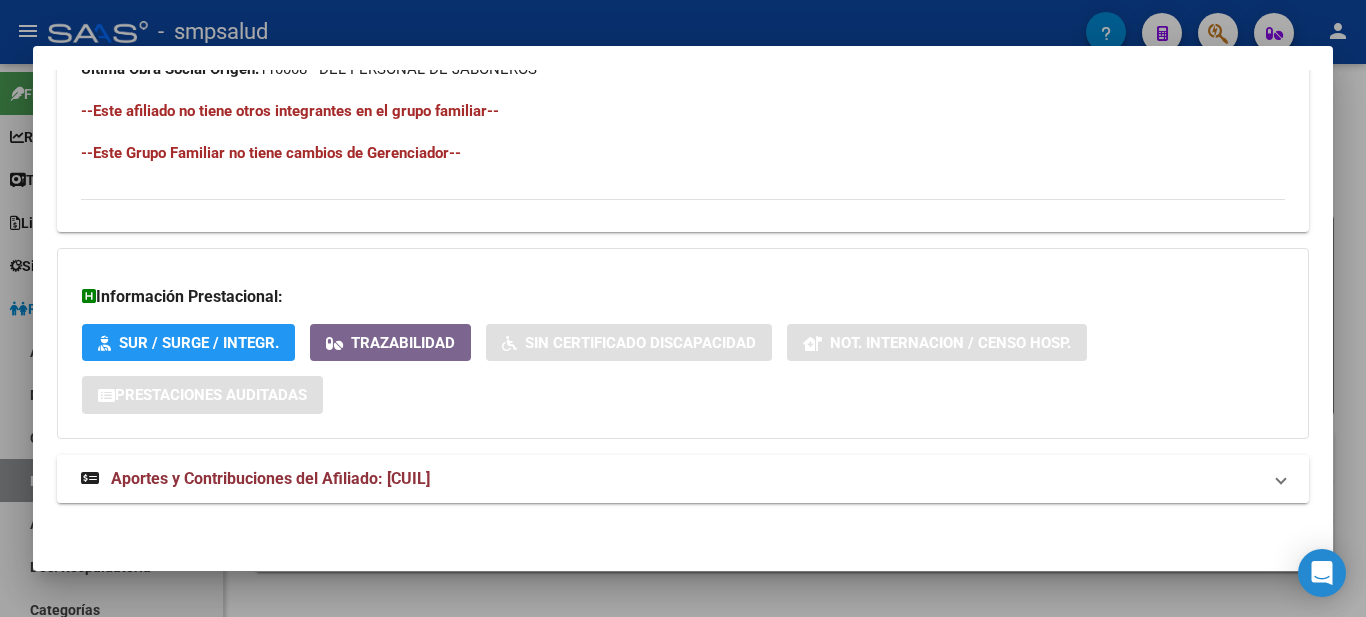click on "Aportes y Contribuciones del Afiliado: 27365556585" at bounding box center (270, 478) 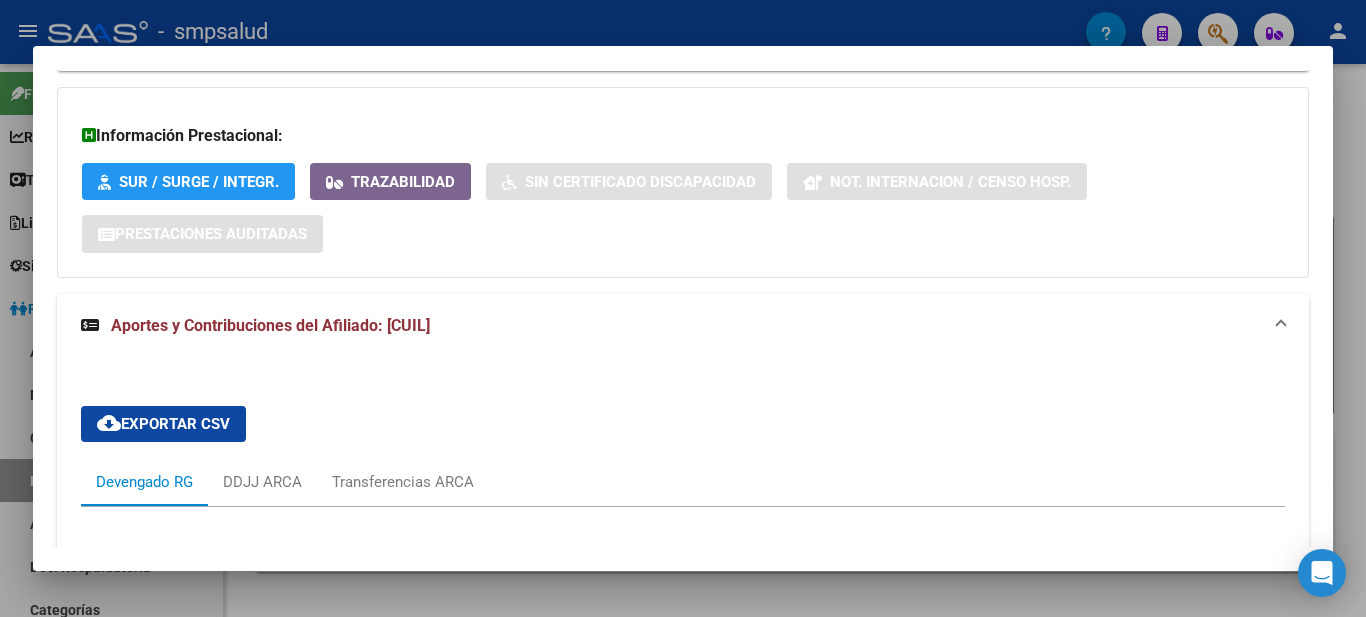 scroll, scrollTop: 1177, scrollLeft: 0, axis: vertical 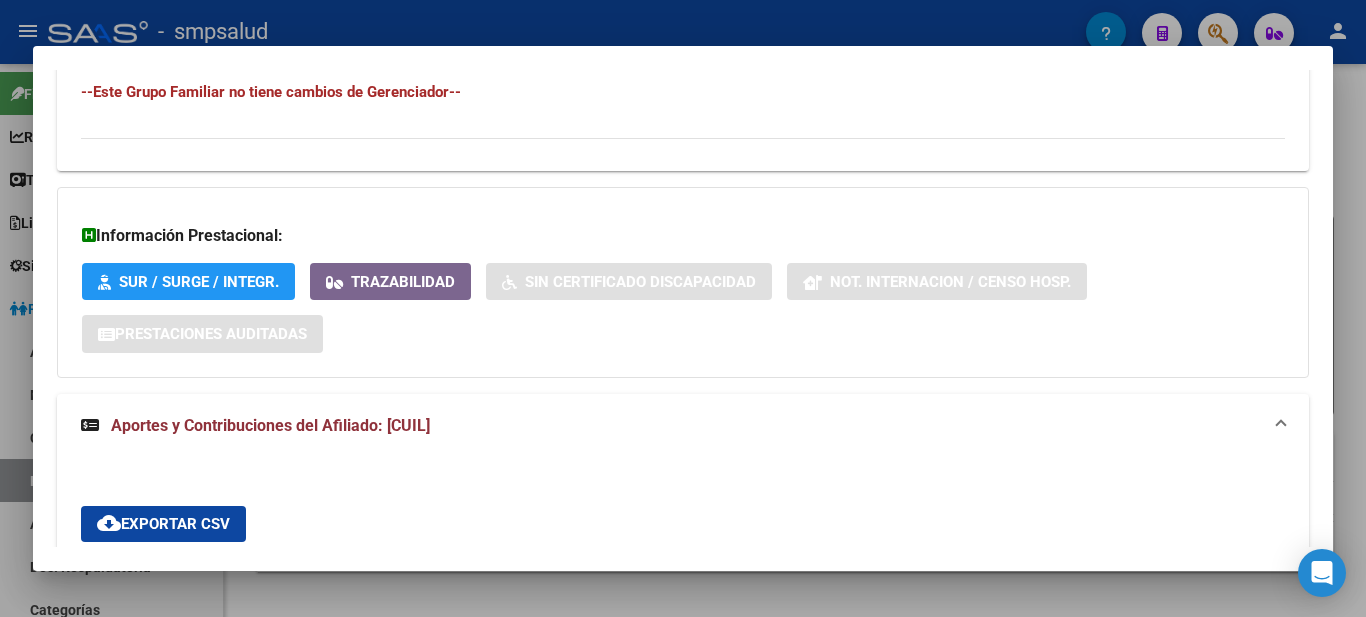 click at bounding box center [683, 308] 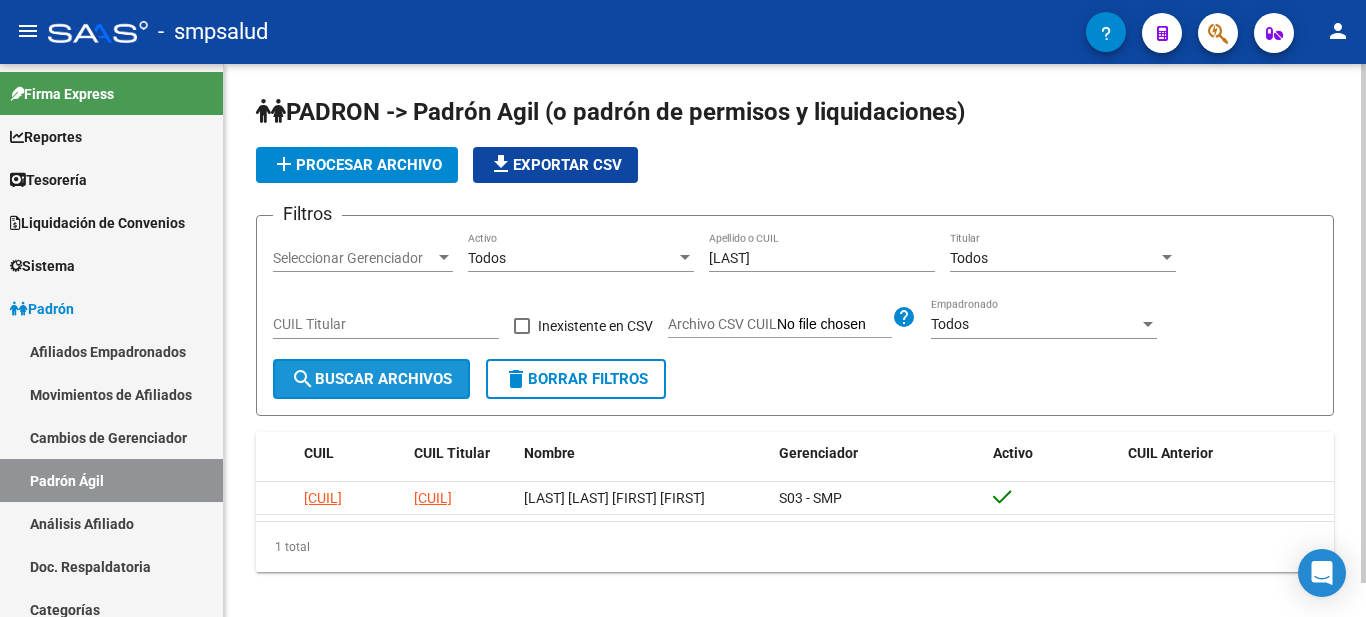 click on "search  Buscar Archivos" 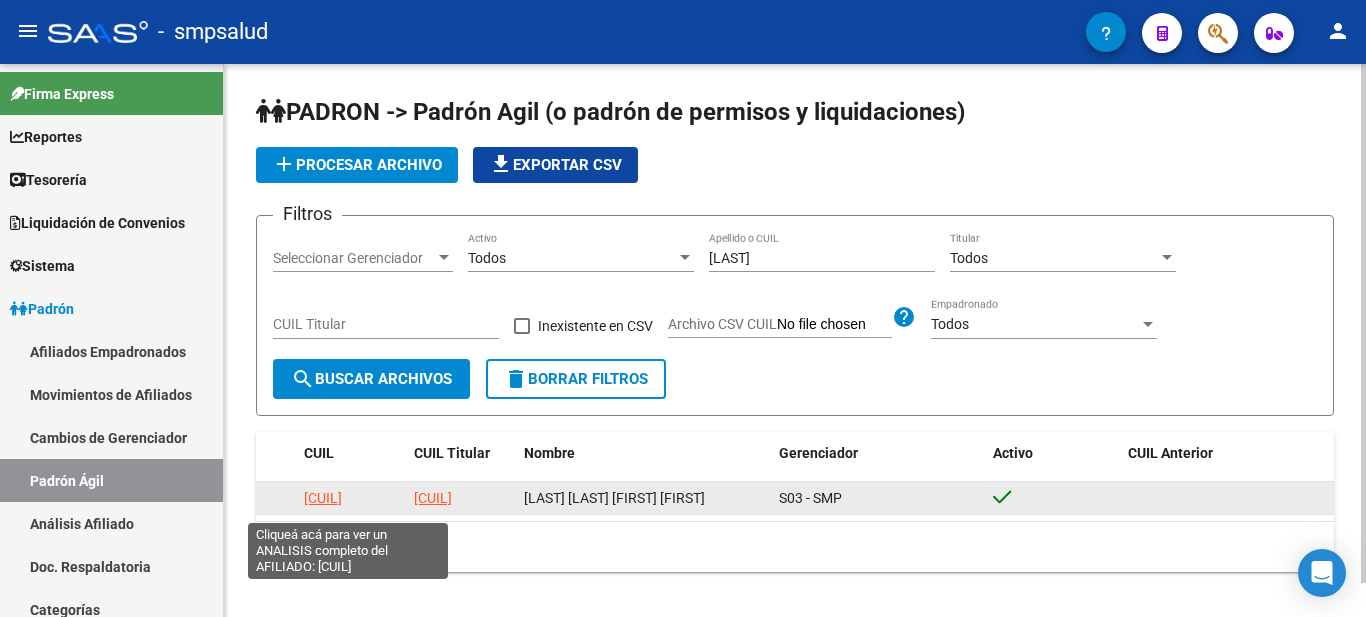 click on "27365556585" 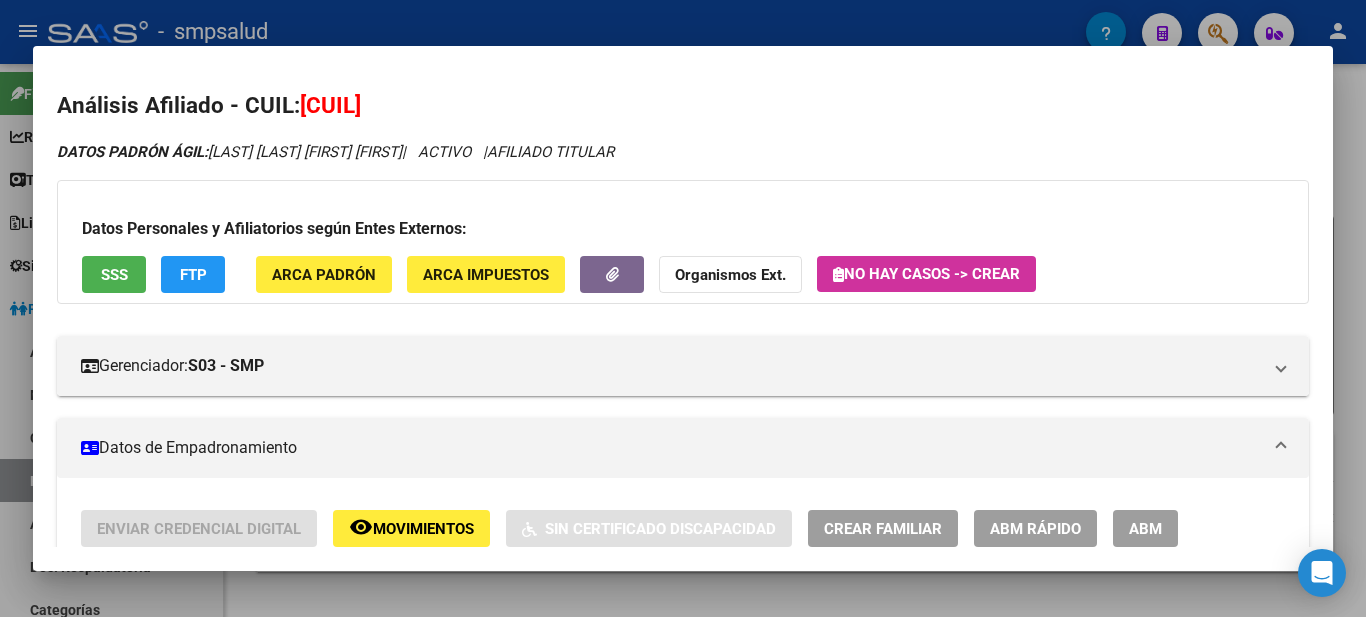 click at bounding box center (683, 308) 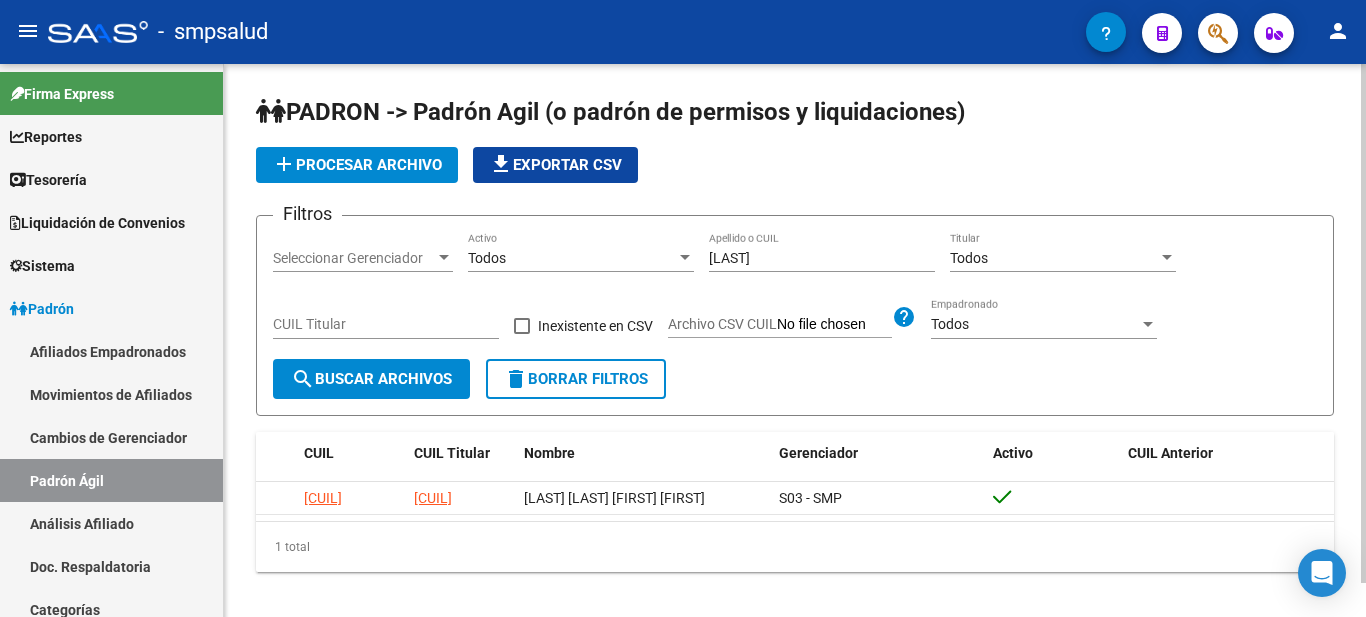 click on "britez Apellido o CUIL" 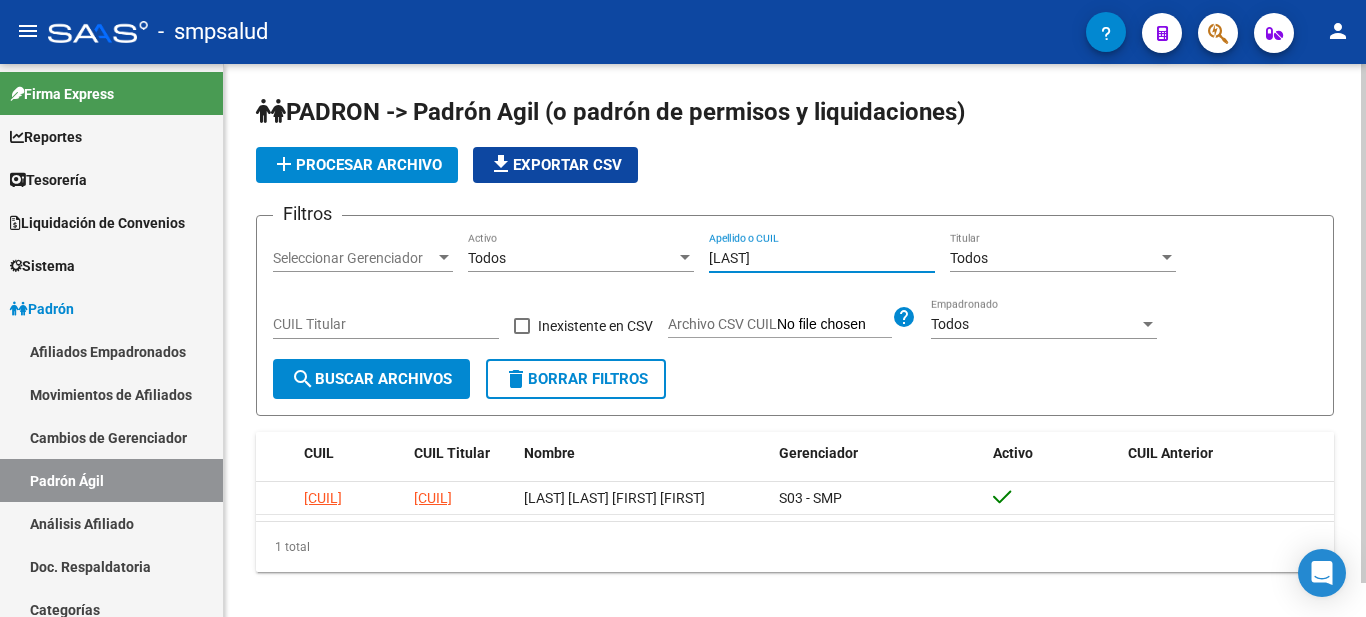 click on "britez Apellido o CUIL" 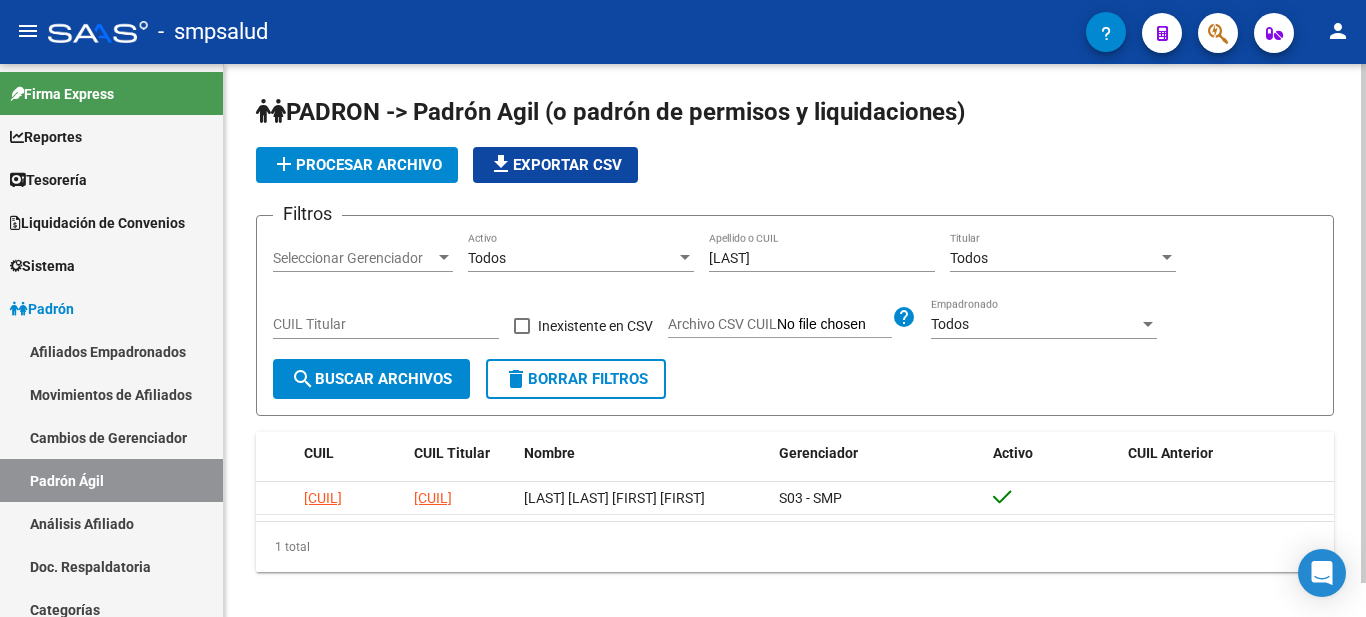 click on "britez Apellido o CUIL" 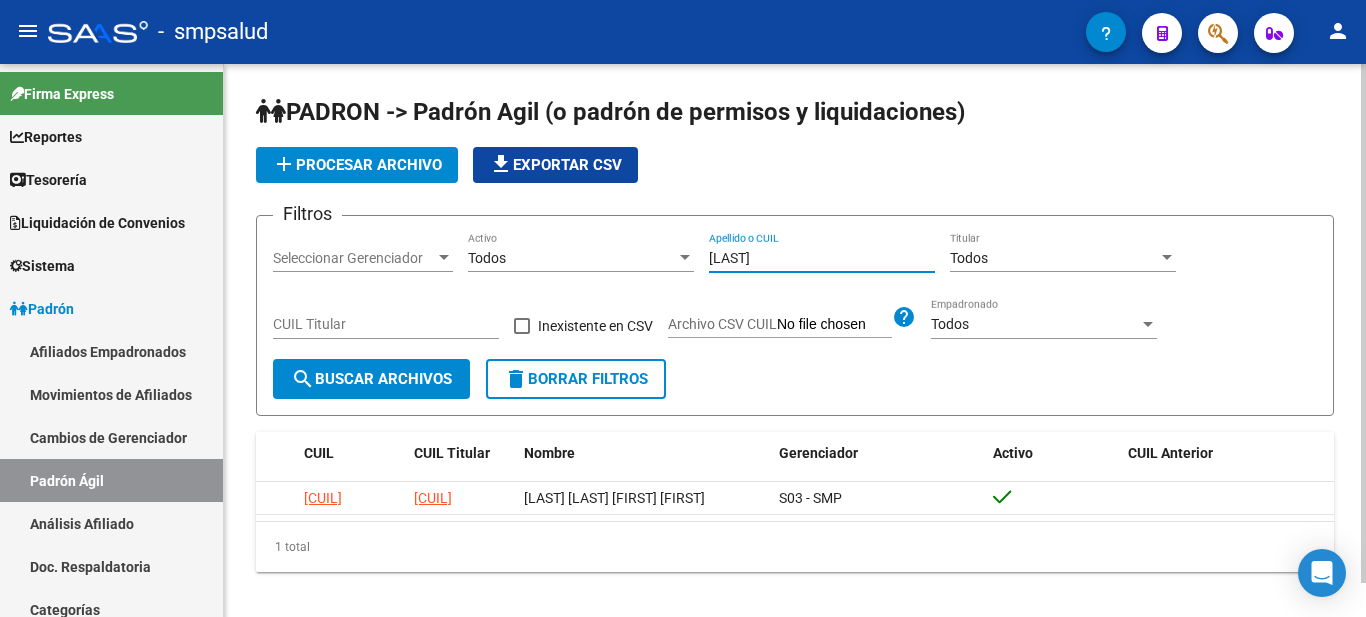 click on "britez" at bounding box center (822, 258) 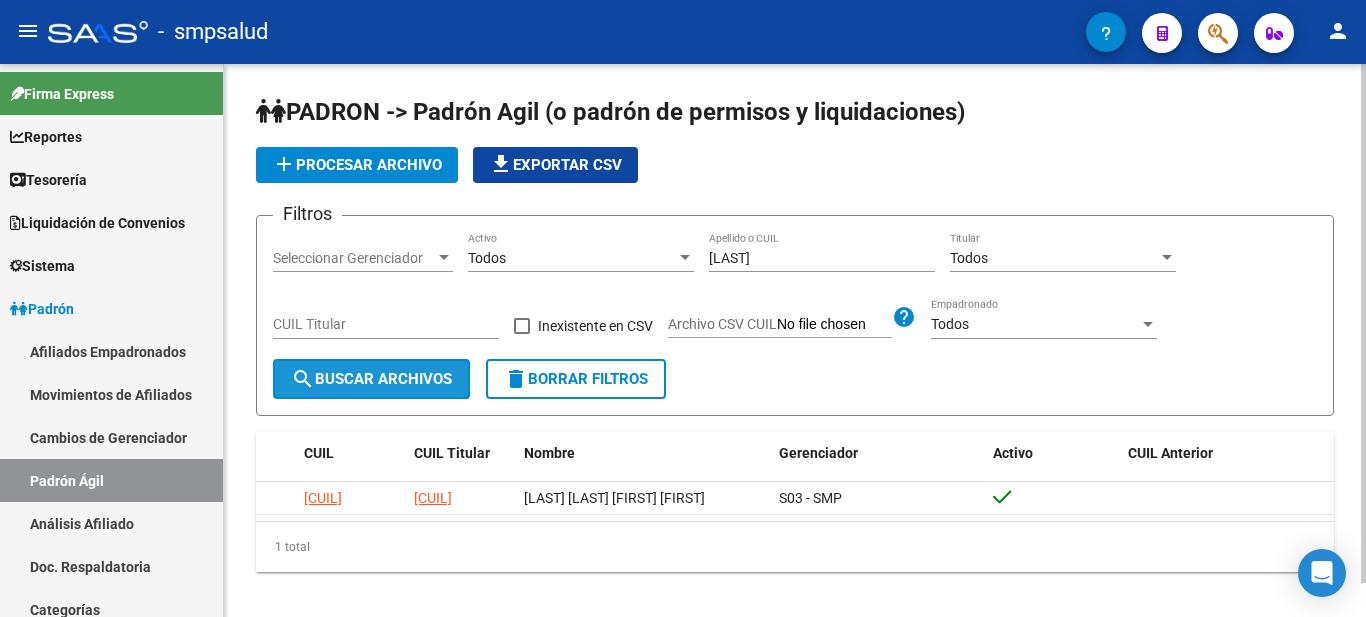 click on "search  Buscar Archivos" 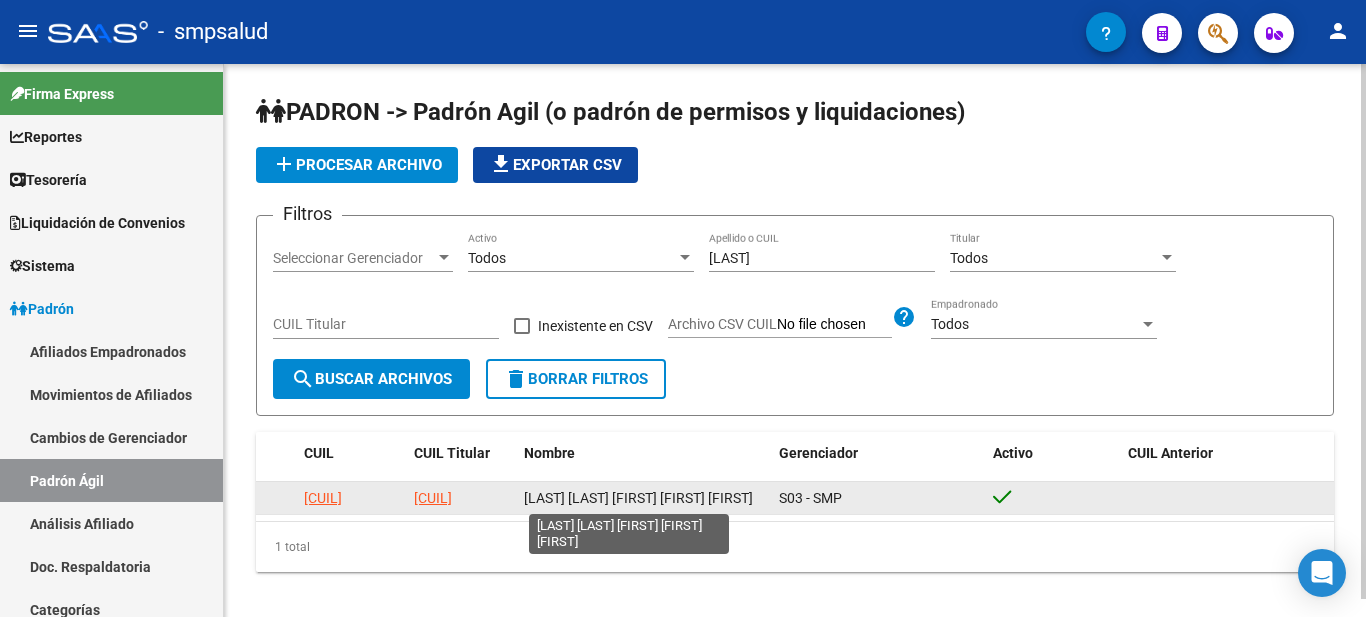 click on "VIACAVA CORNEJO JOEL ALEXIS" 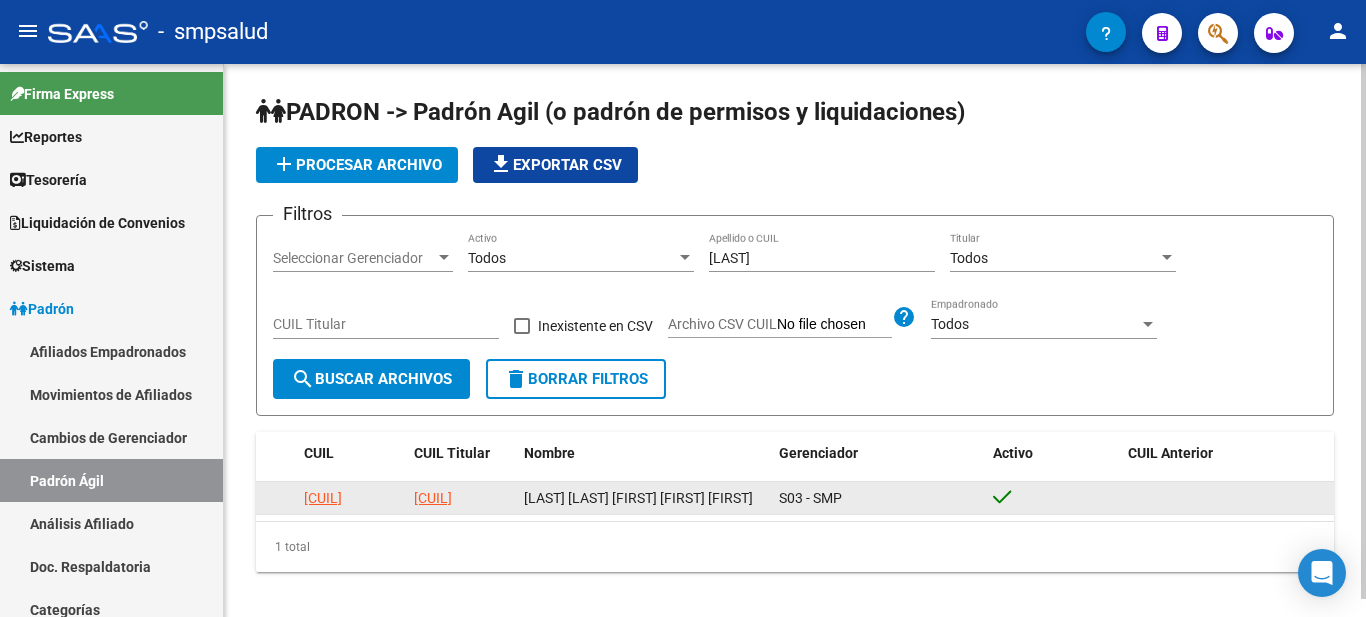 click on "VIACAVA CORNEJO JOEL ALEXIS" 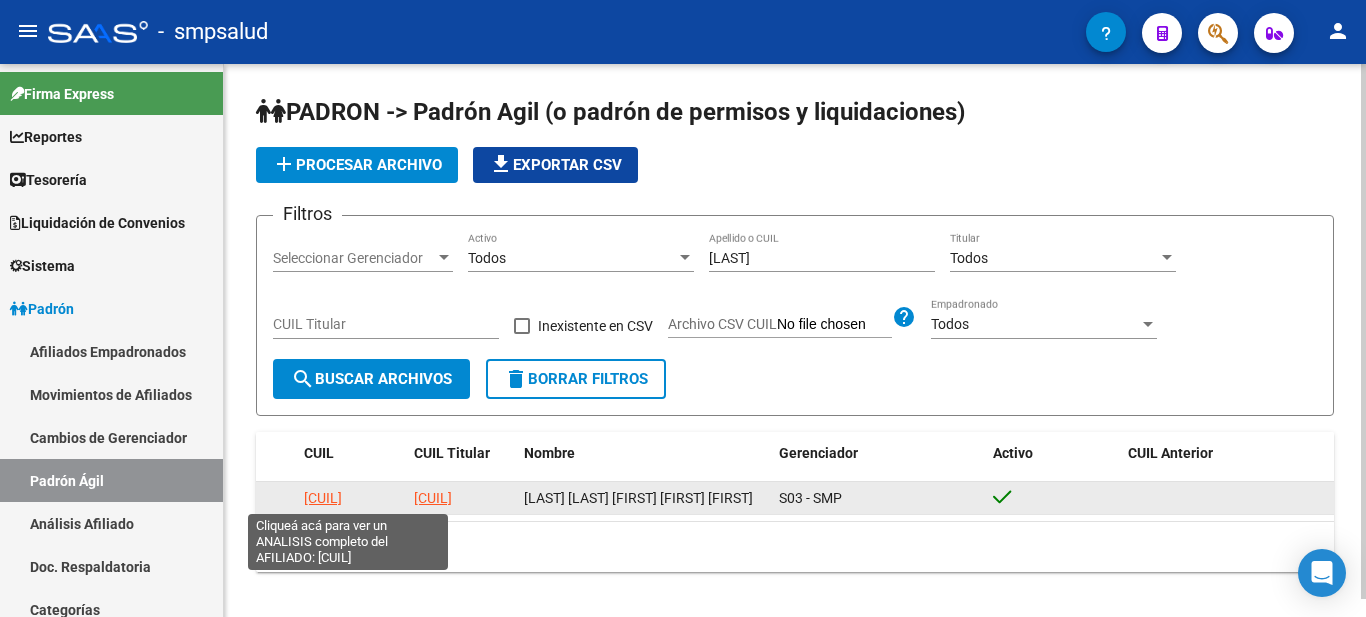 drag, startPoint x: 356, startPoint y: 498, endPoint x: 354, endPoint y: 485, distance: 13.152946 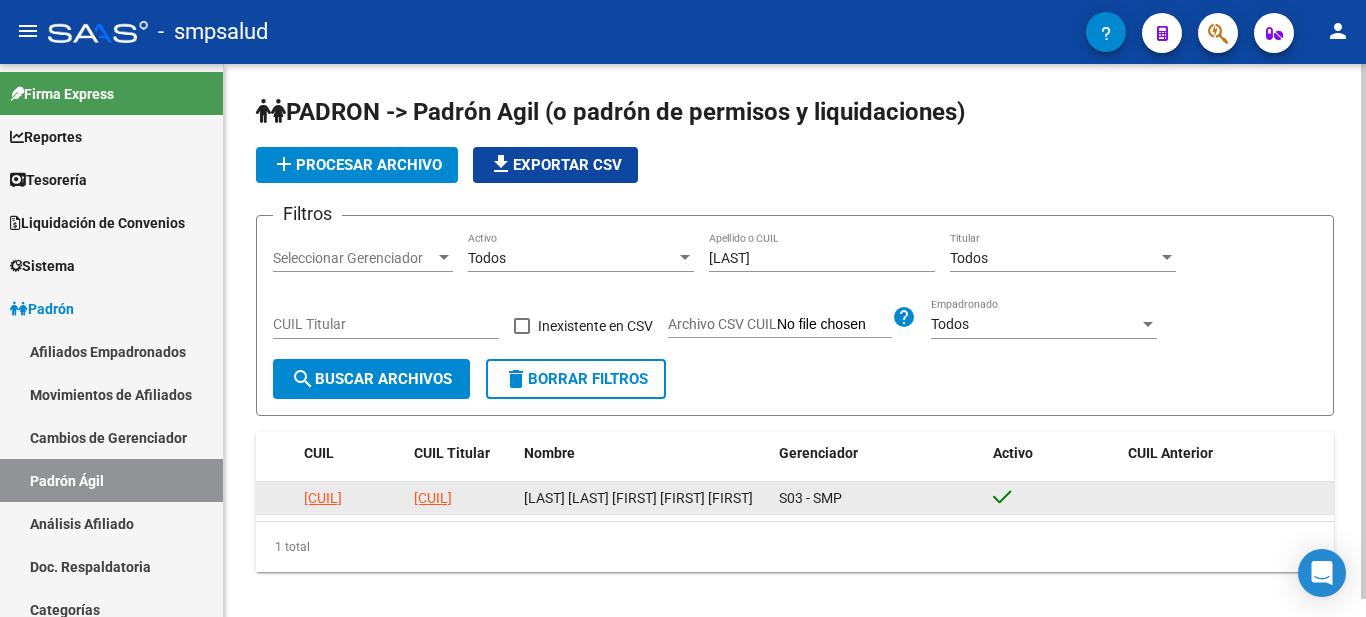 click on "20384559620" 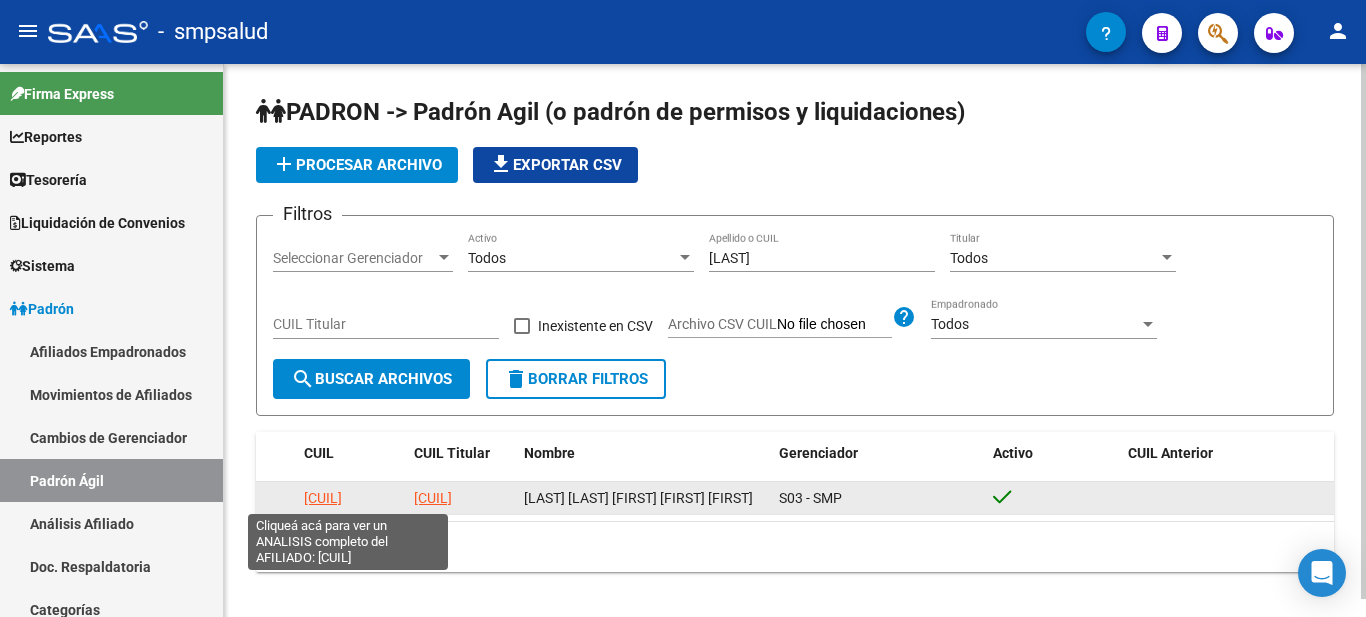 click on "20384559620" 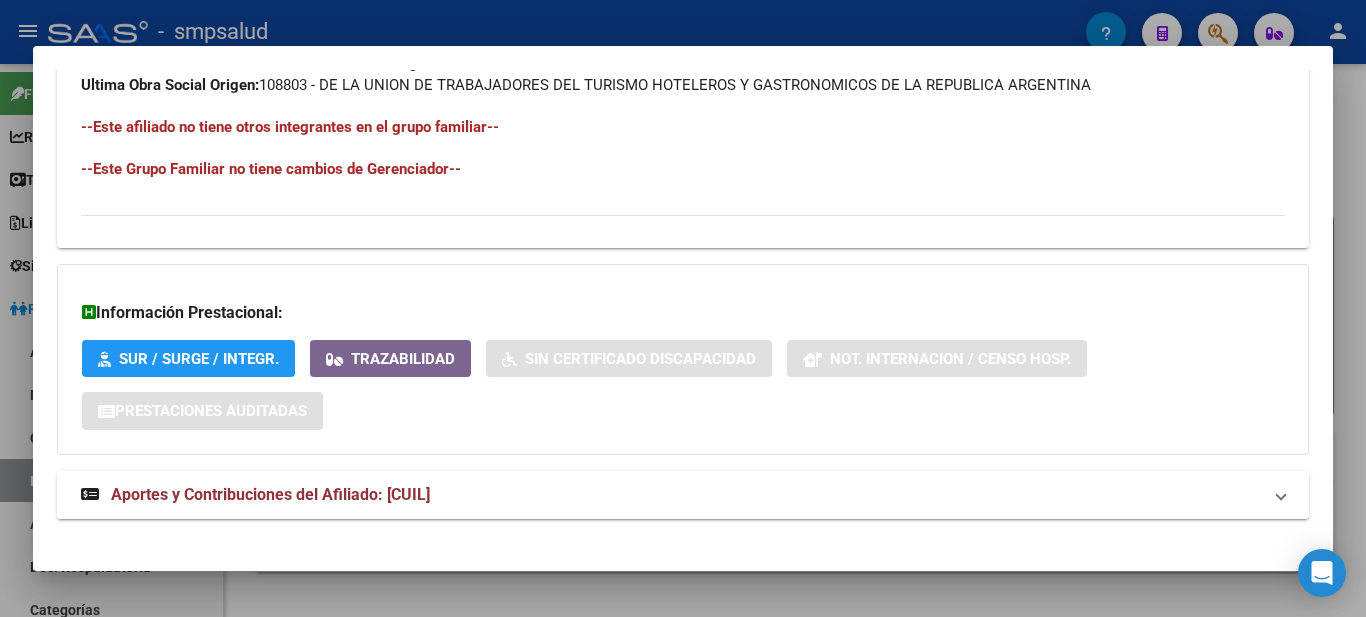 scroll, scrollTop: 1116, scrollLeft: 0, axis: vertical 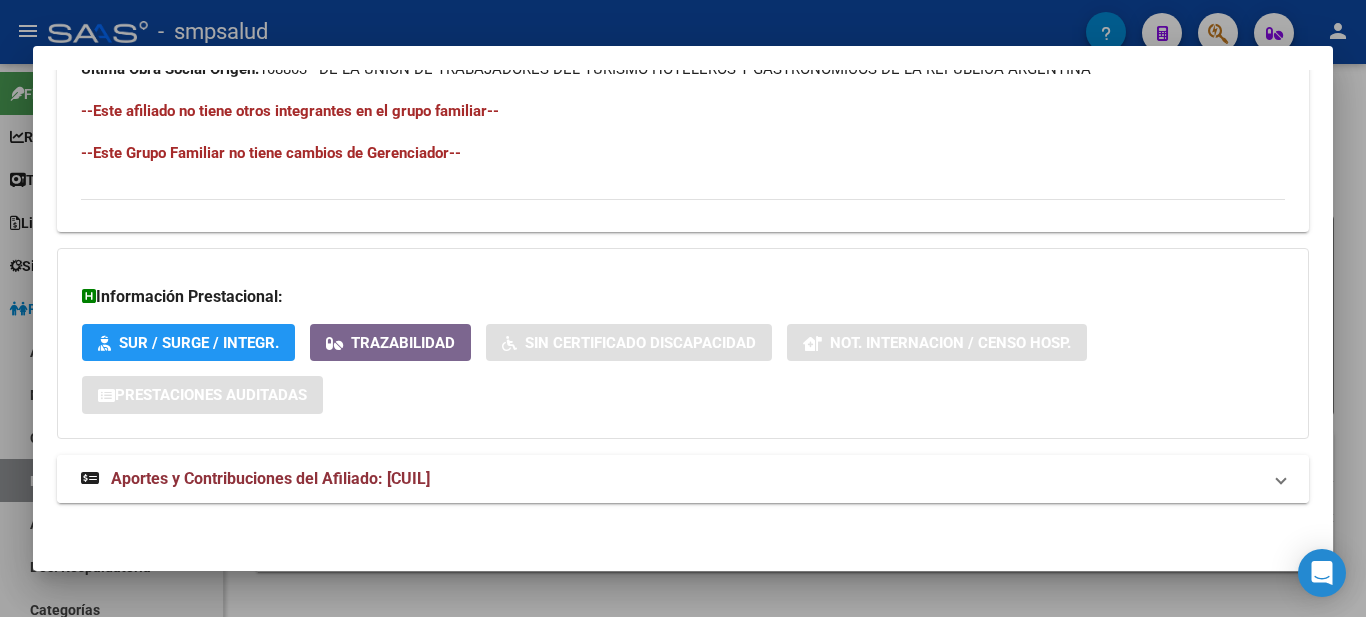 click on "Aportes y Contribuciones del Afiliado: 20384559620" at bounding box center (270, 478) 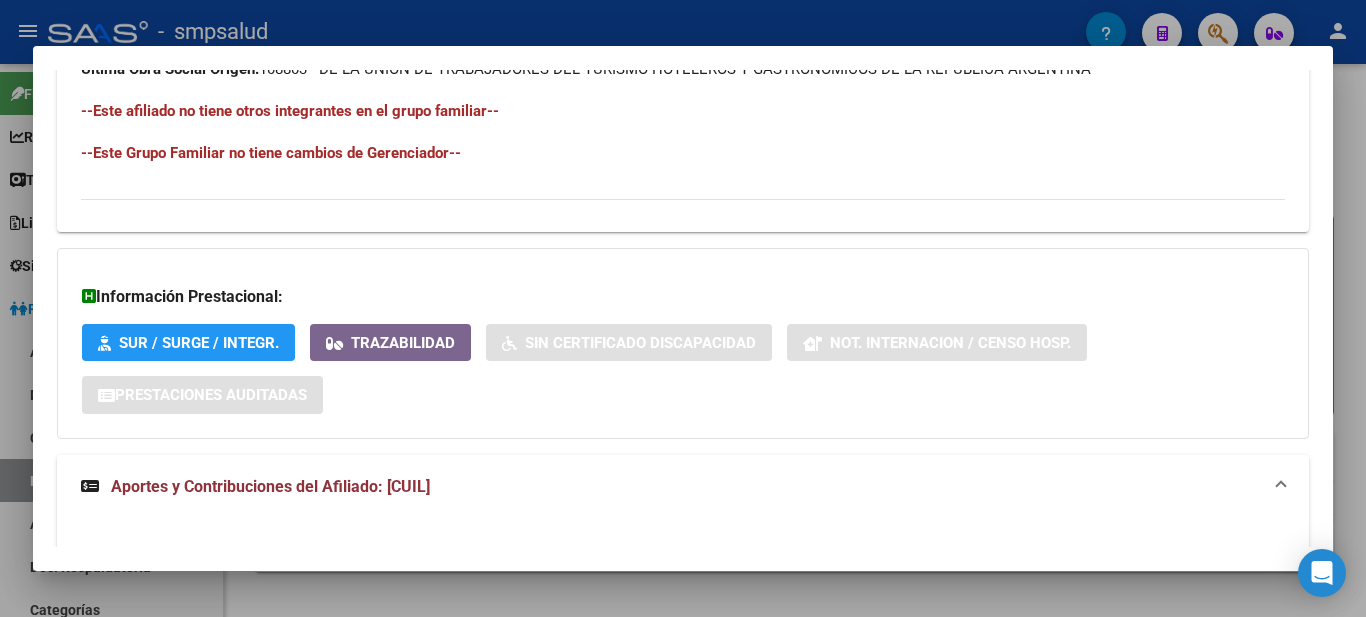 click on "Aportes y Contribuciones del Afiliado: 20384559620" at bounding box center (270, 486) 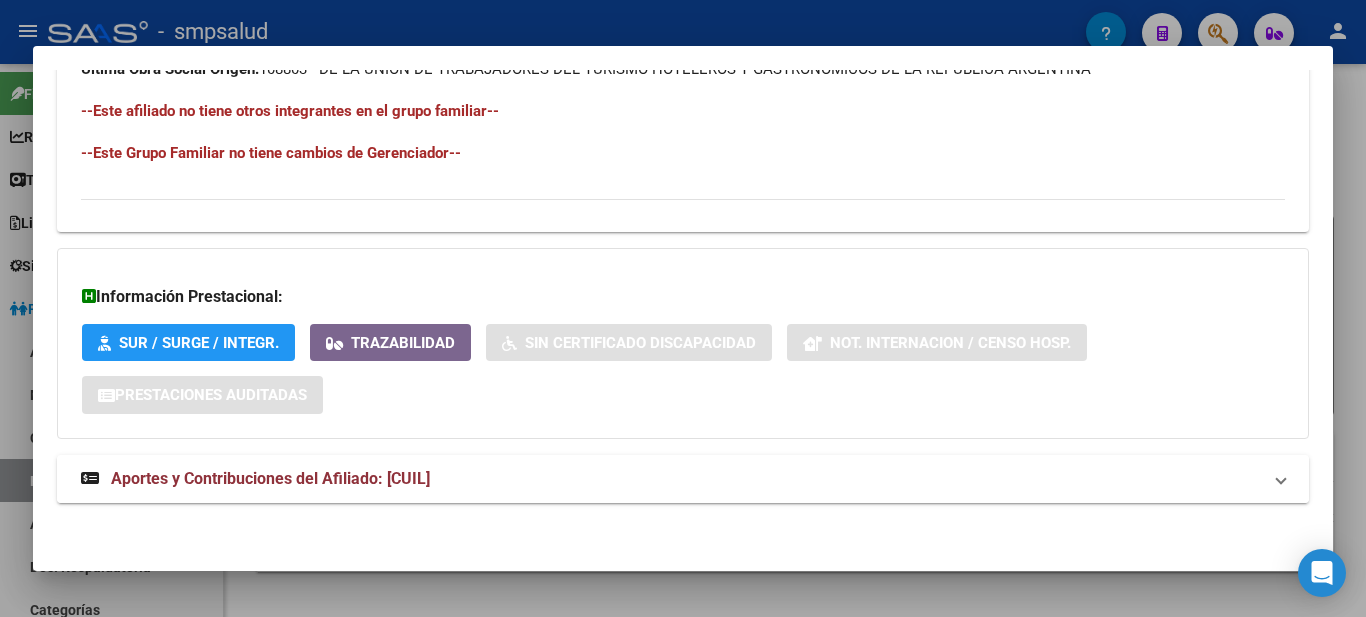 click on "Aportes y Contribuciones del Afiliado: 20384559620" at bounding box center (270, 478) 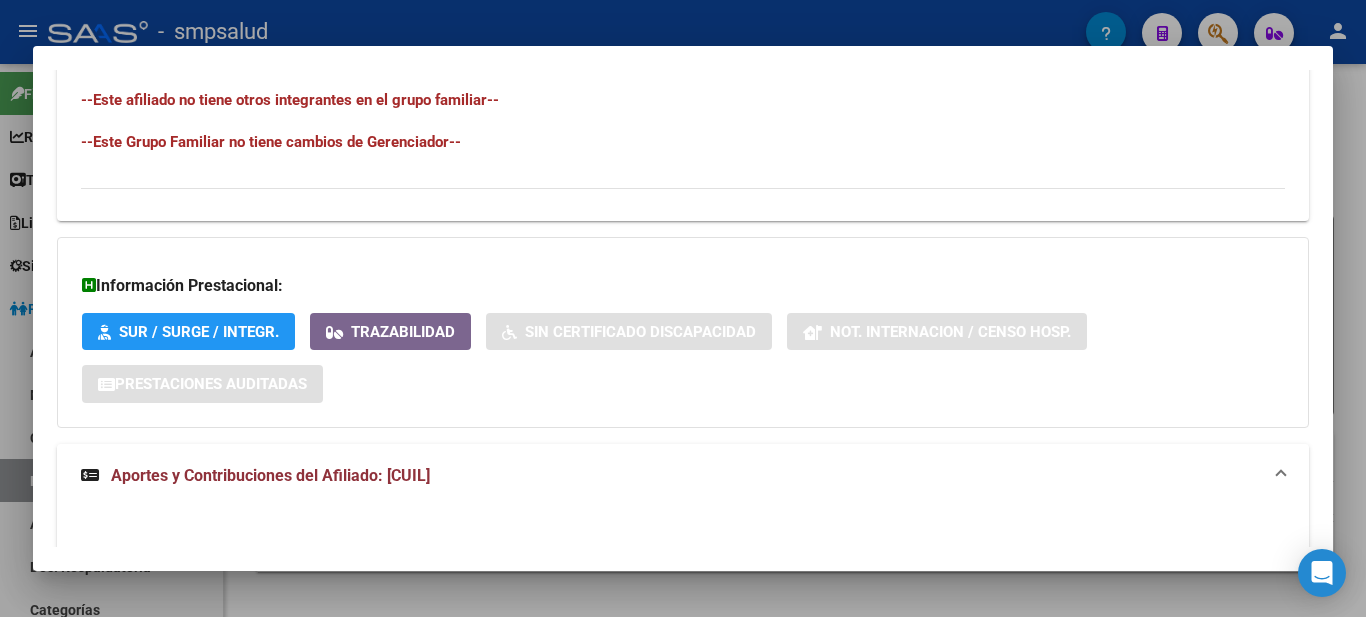 scroll, scrollTop: 1527, scrollLeft: 0, axis: vertical 